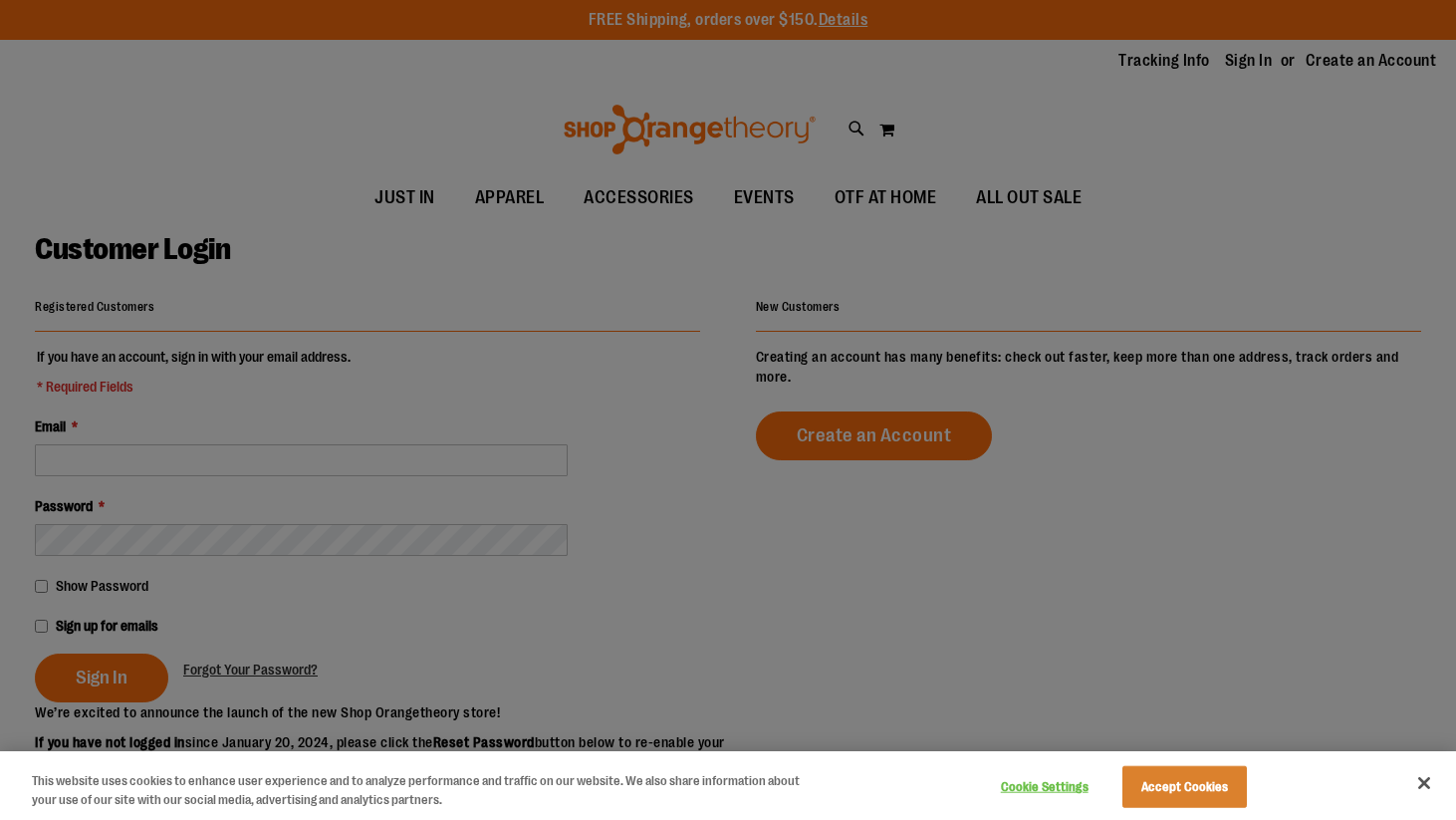 scroll, scrollTop: 0, scrollLeft: 0, axis: both 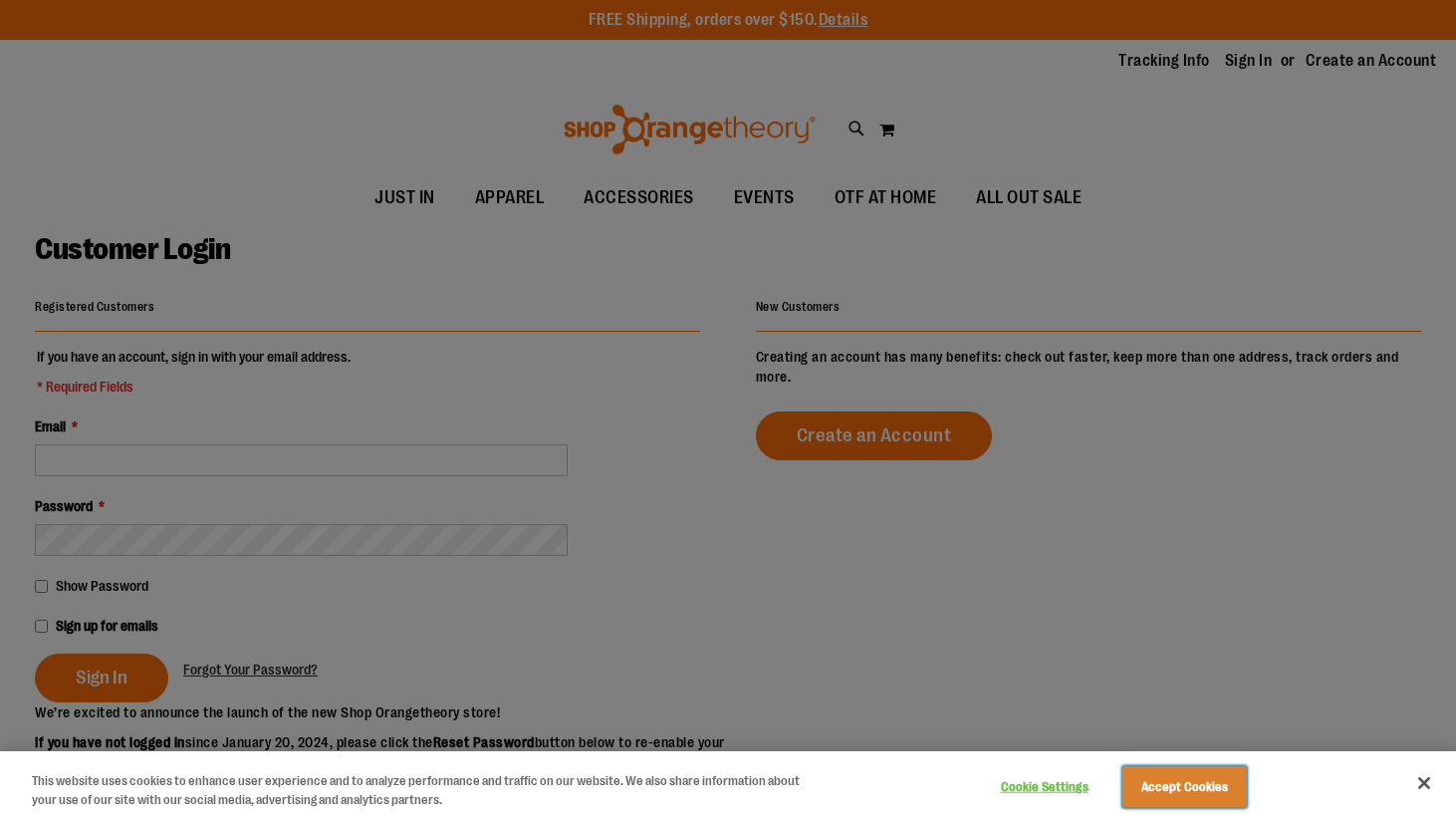 click on "Accept Cookies" at bounding box center (1184, 787) 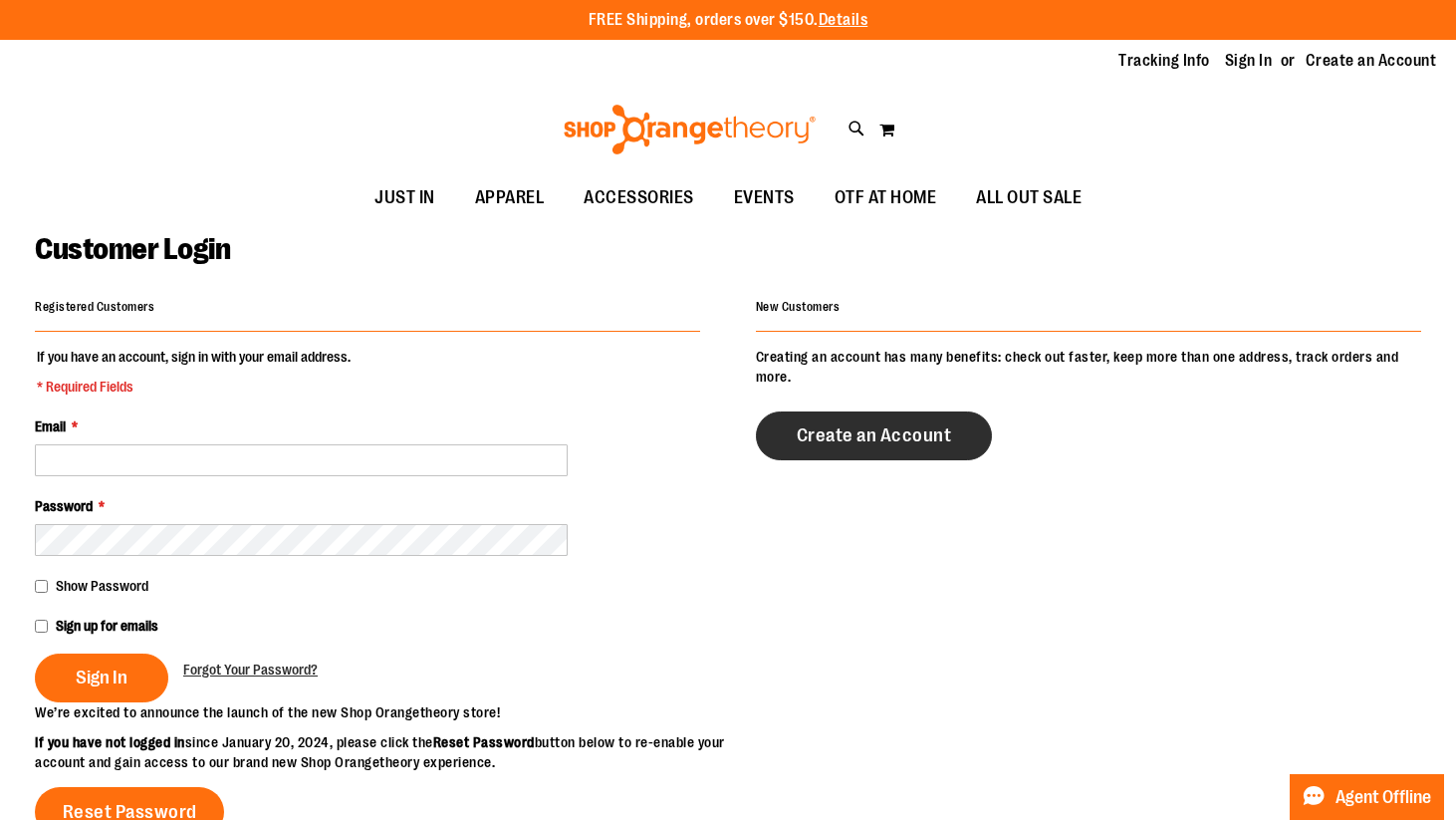 click on "Create an Account" at bounding box center (874, 435) 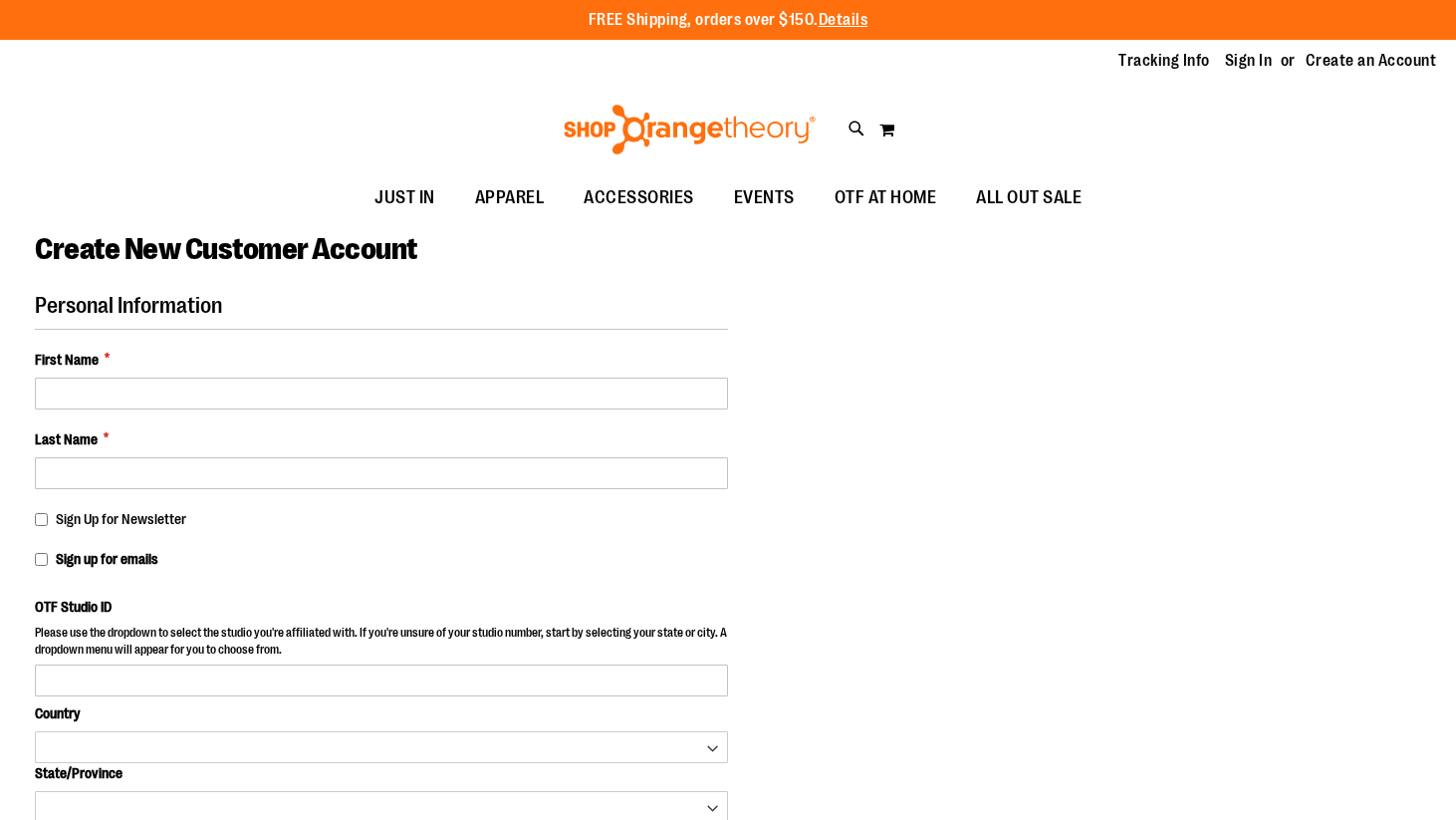 scroll, scrollTop: 0, scrollLeft: 0, axis: both 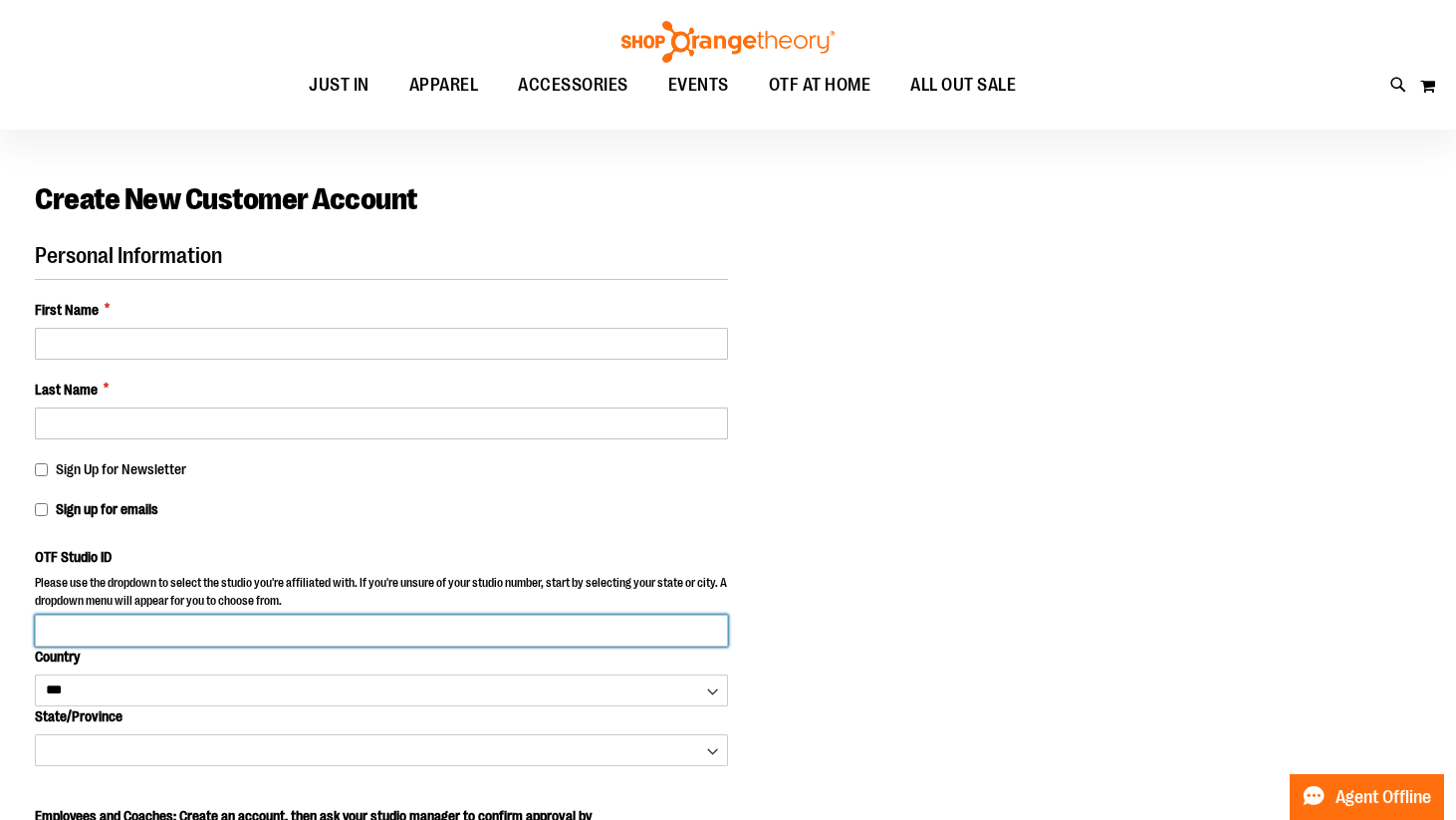 click on "OTF Studio ID" at bounding box center [381, 631] 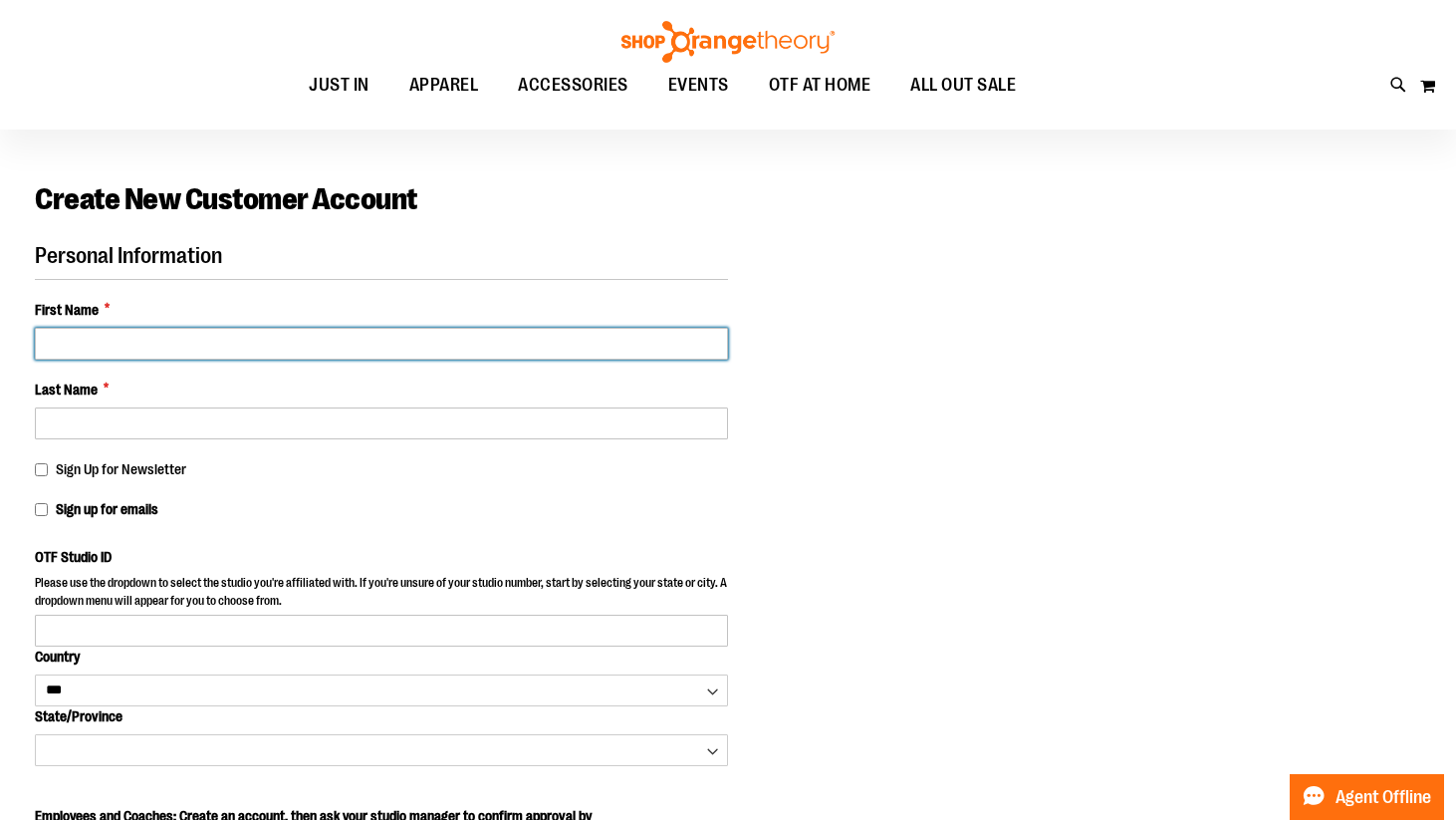 click on "First Name *" at bounding box center [381, 344] 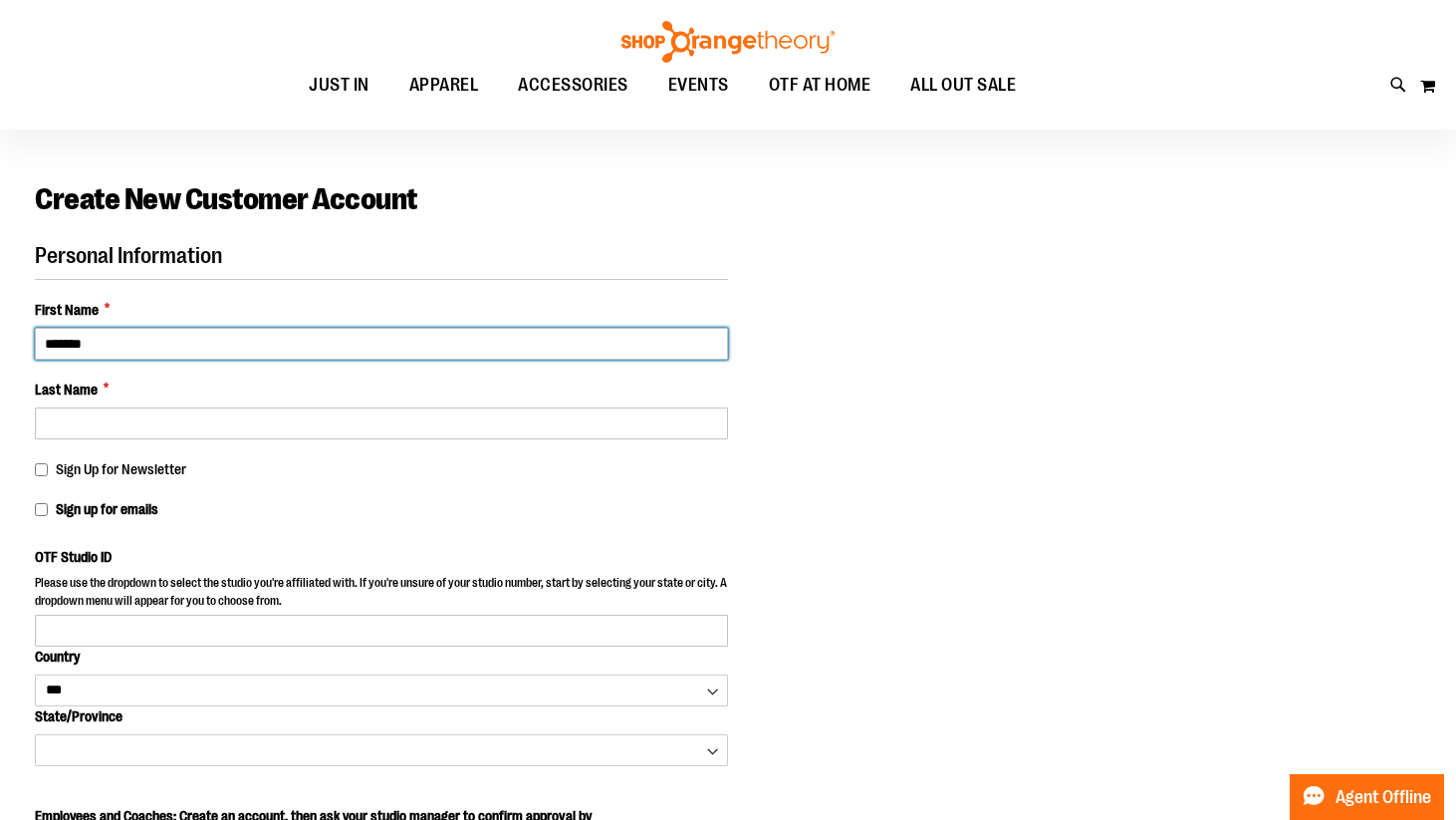 type on "*******" 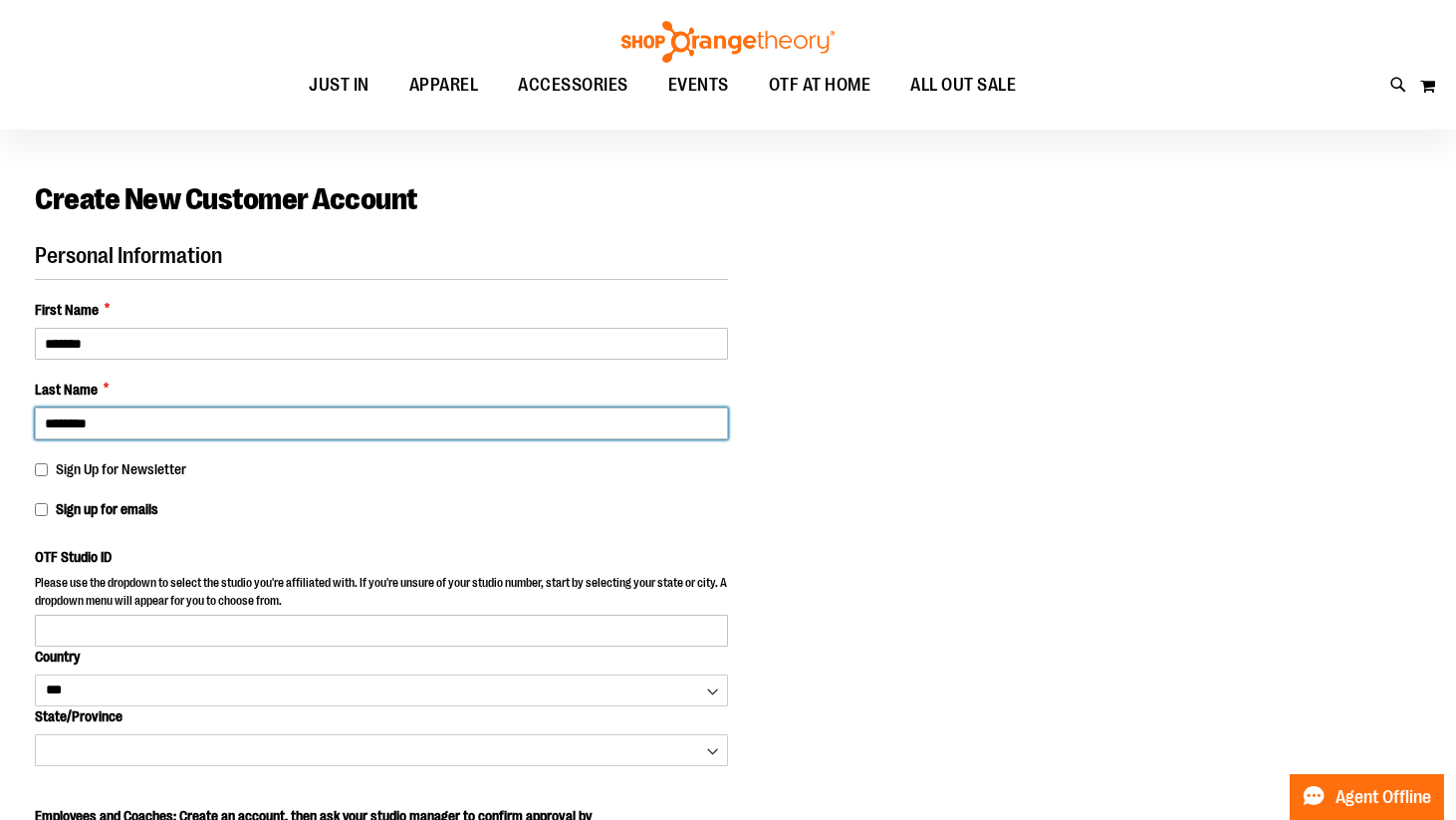 type on "********" 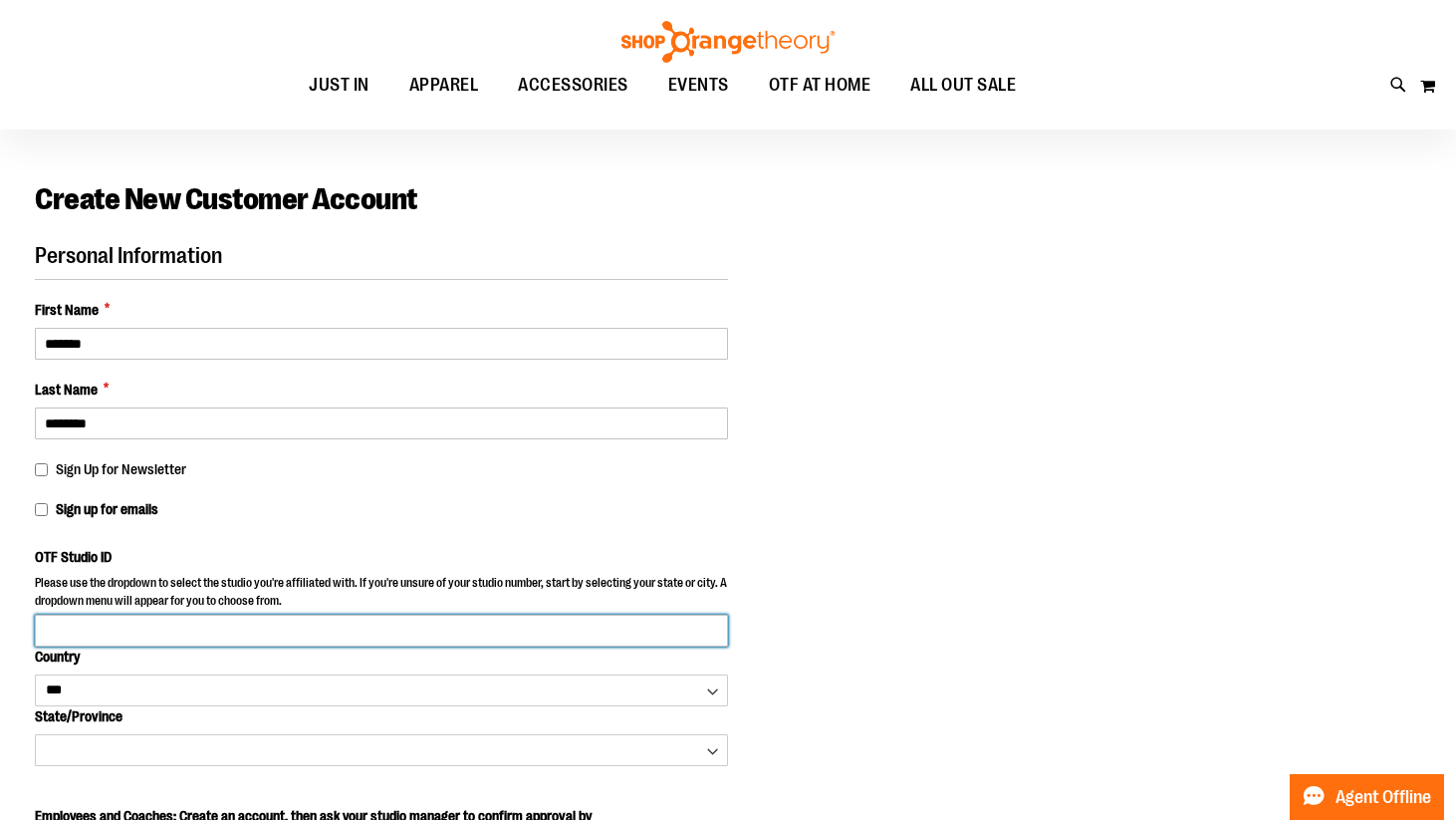 click on "OTF Studio ID" at bounding box center (381, 631) 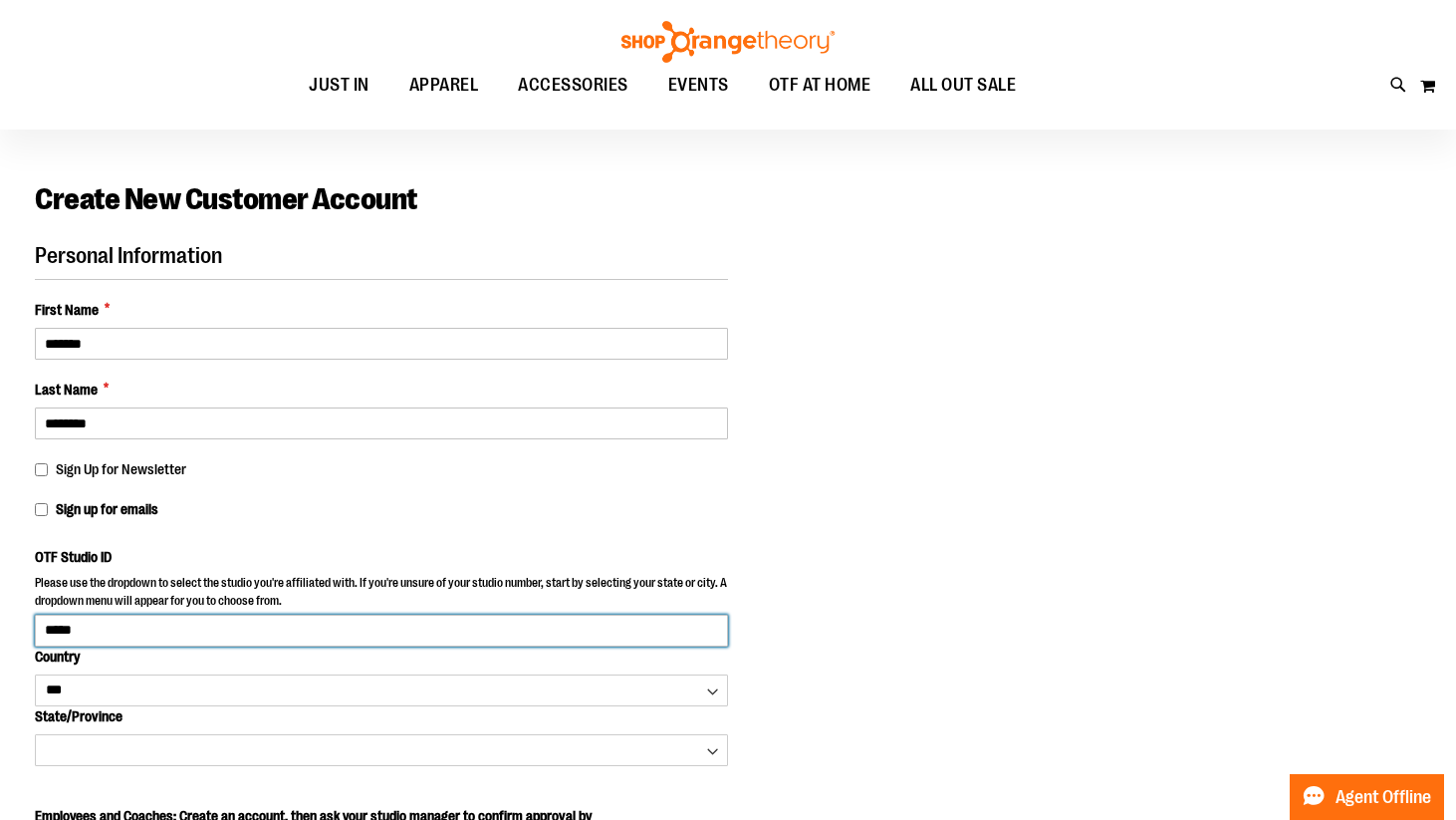 type on "*****" 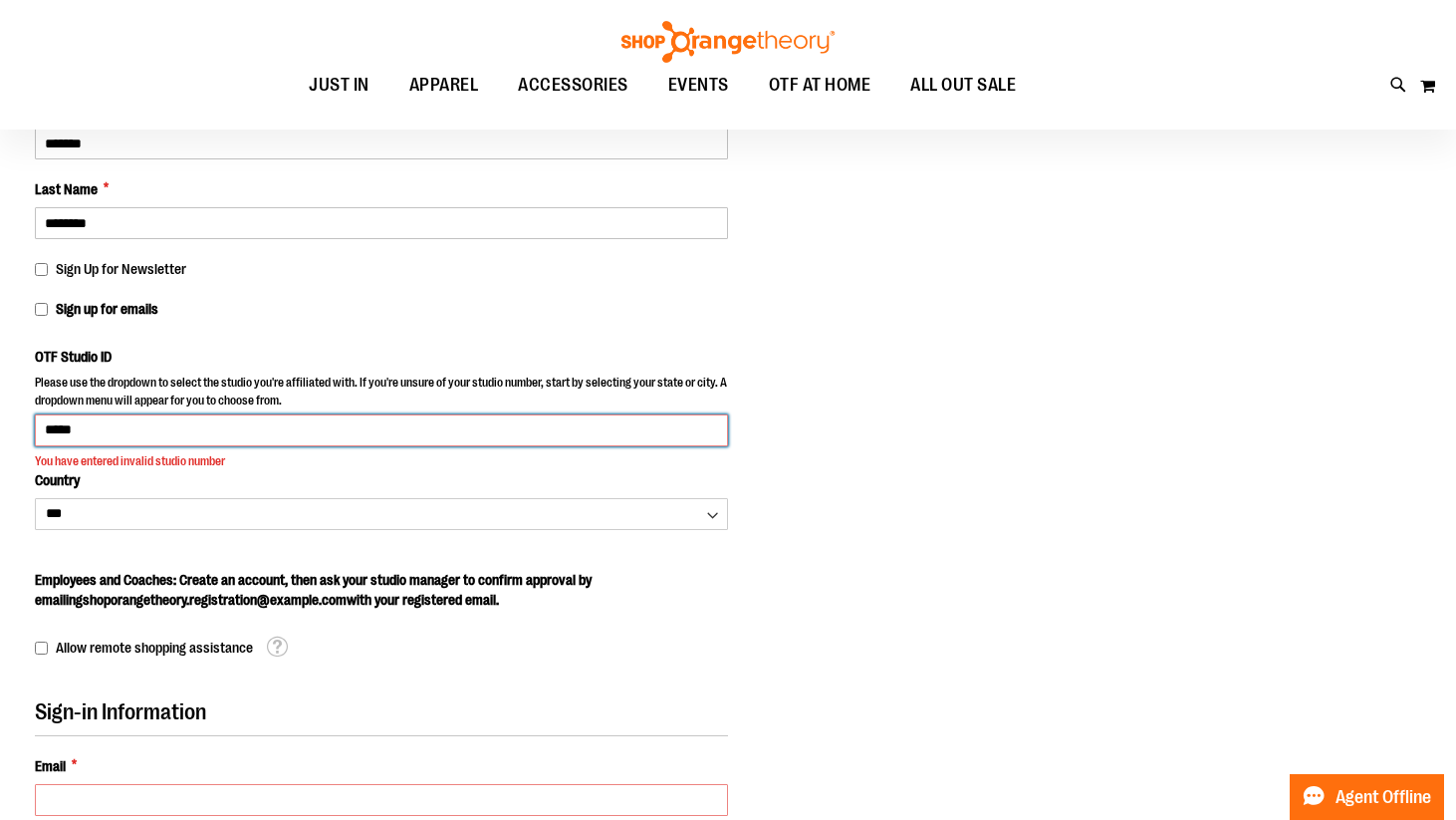 scroll, scrollTop: 254, scrollLeft: 0, axis: vertical 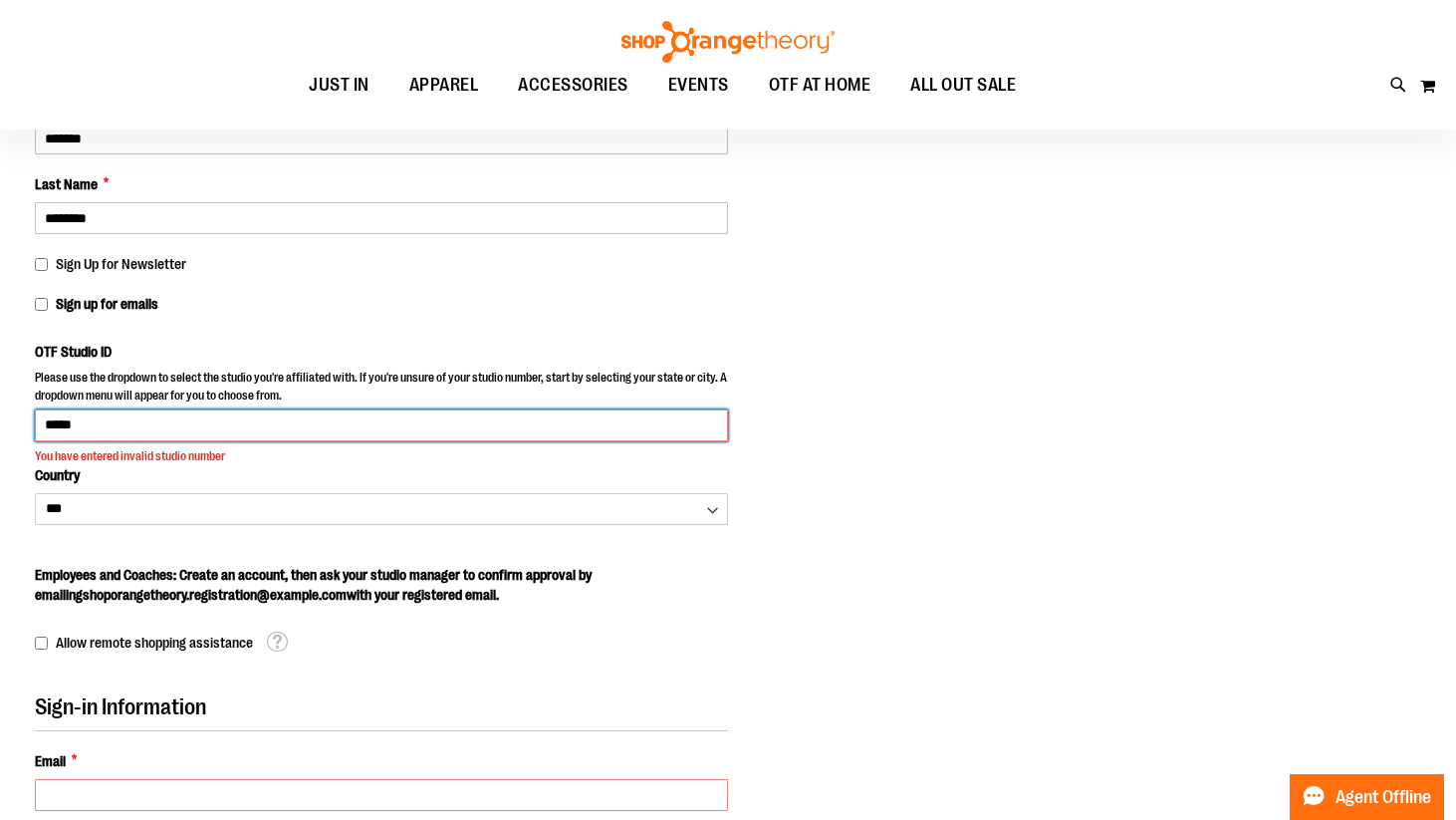 click on "*****" at bounding box center [381, 425] 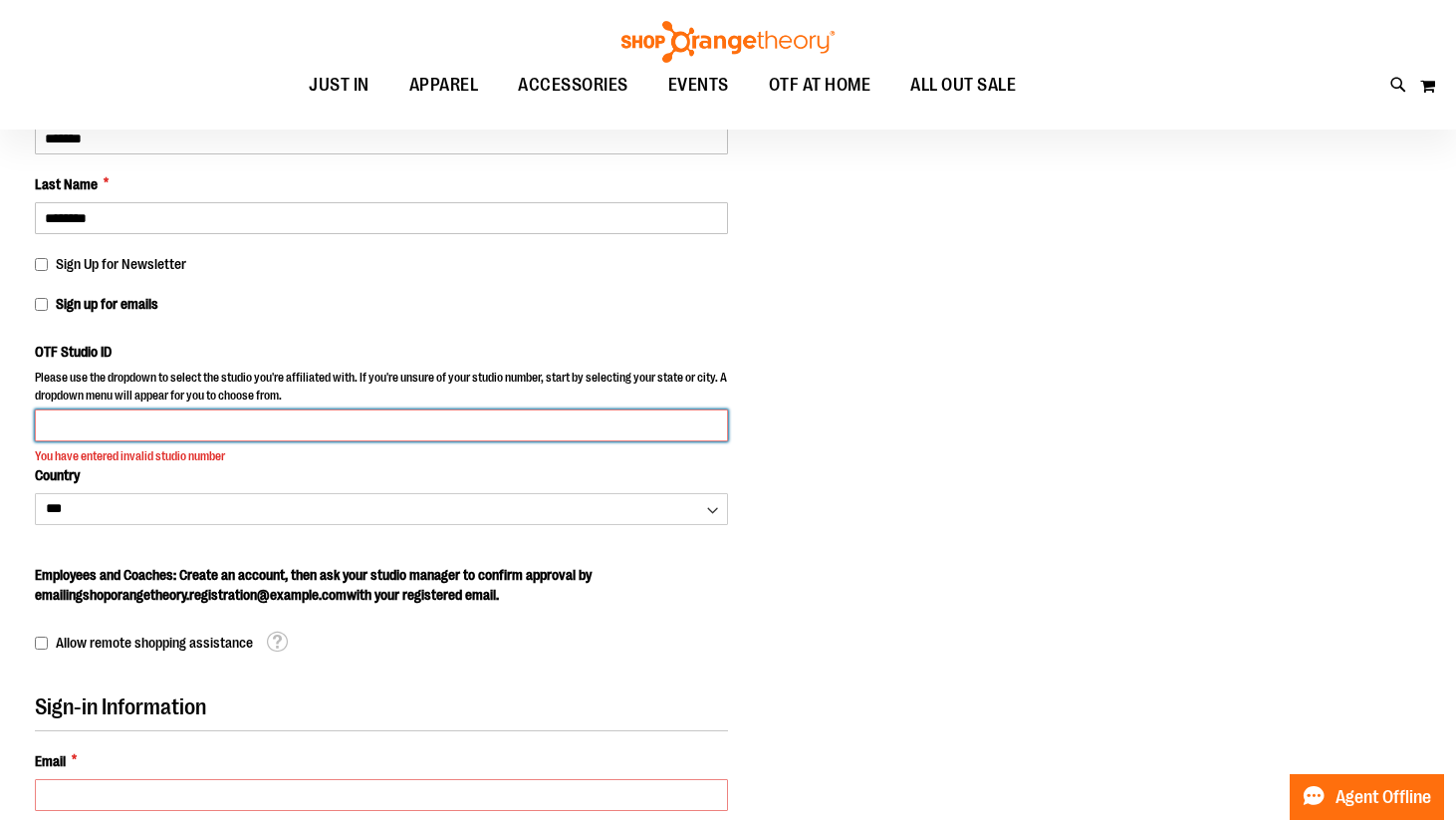 type 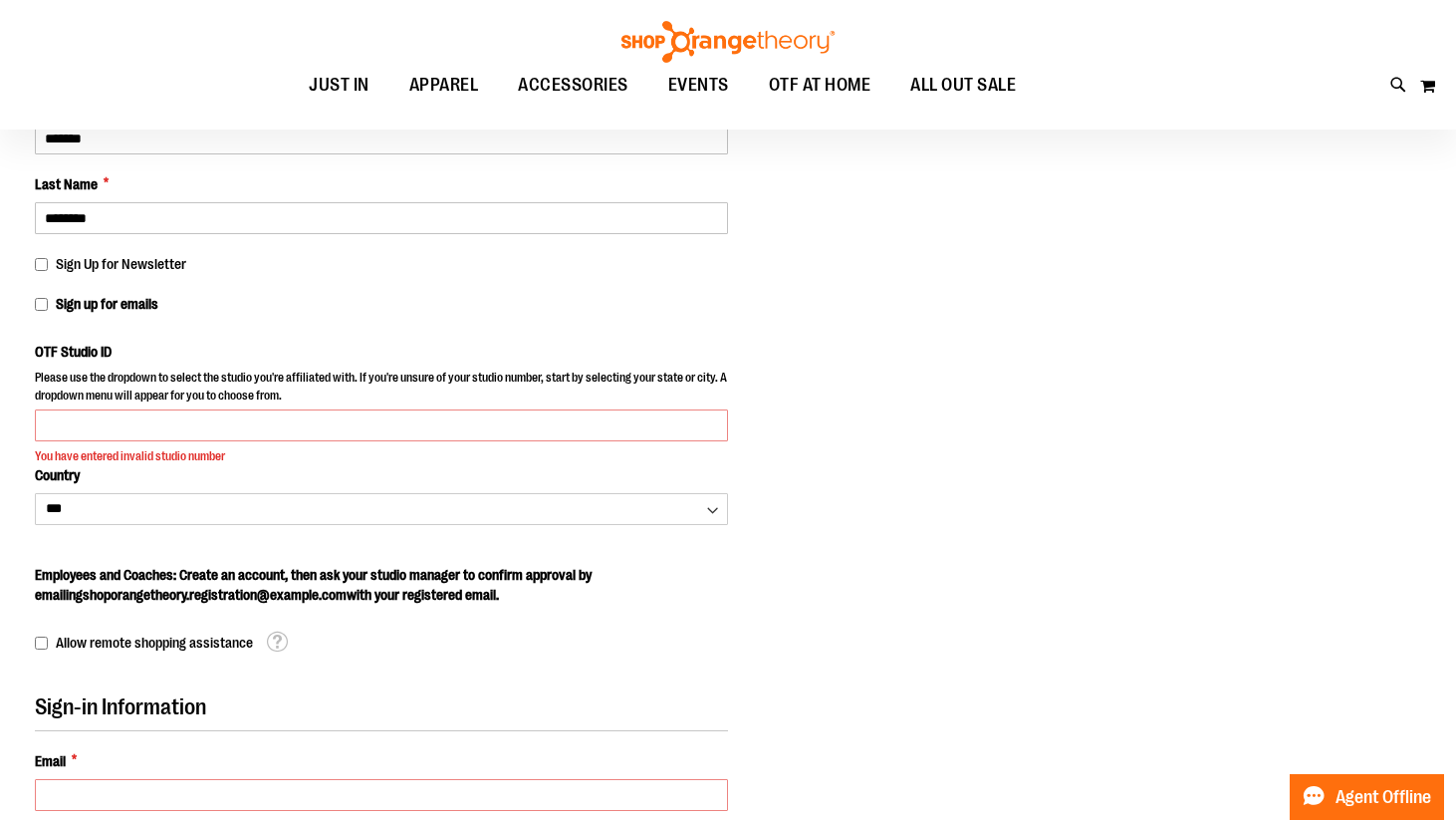 click on "Please use the dropdown to select the studio you're affiliated with. If you're unsure of your studio number, start by selecting your state or city. A dropdown menu will appear for you to choose from." at bounding box center (381, 389) 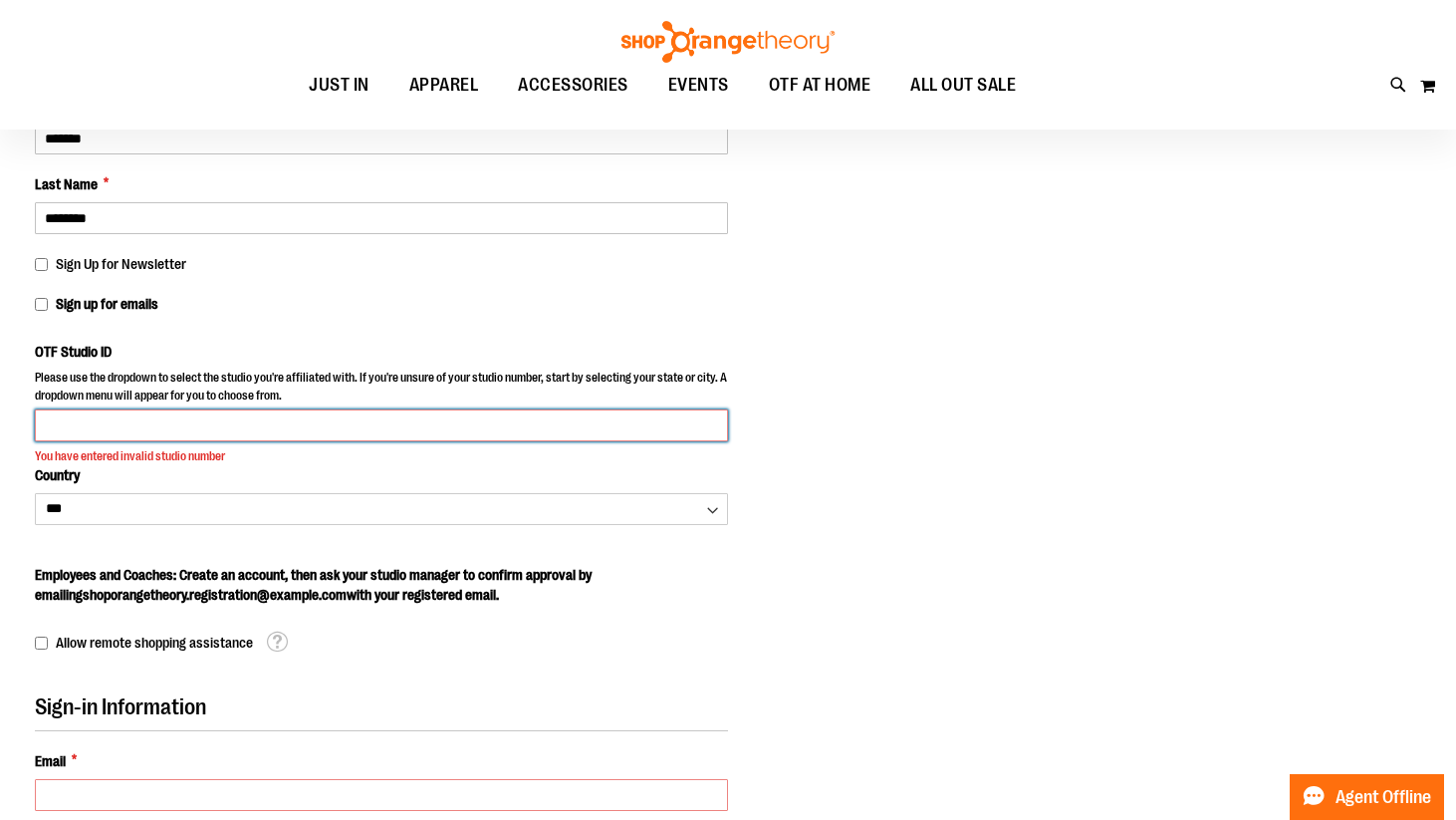 click on "OTF Studio ID" at bounding box center [381, 425] 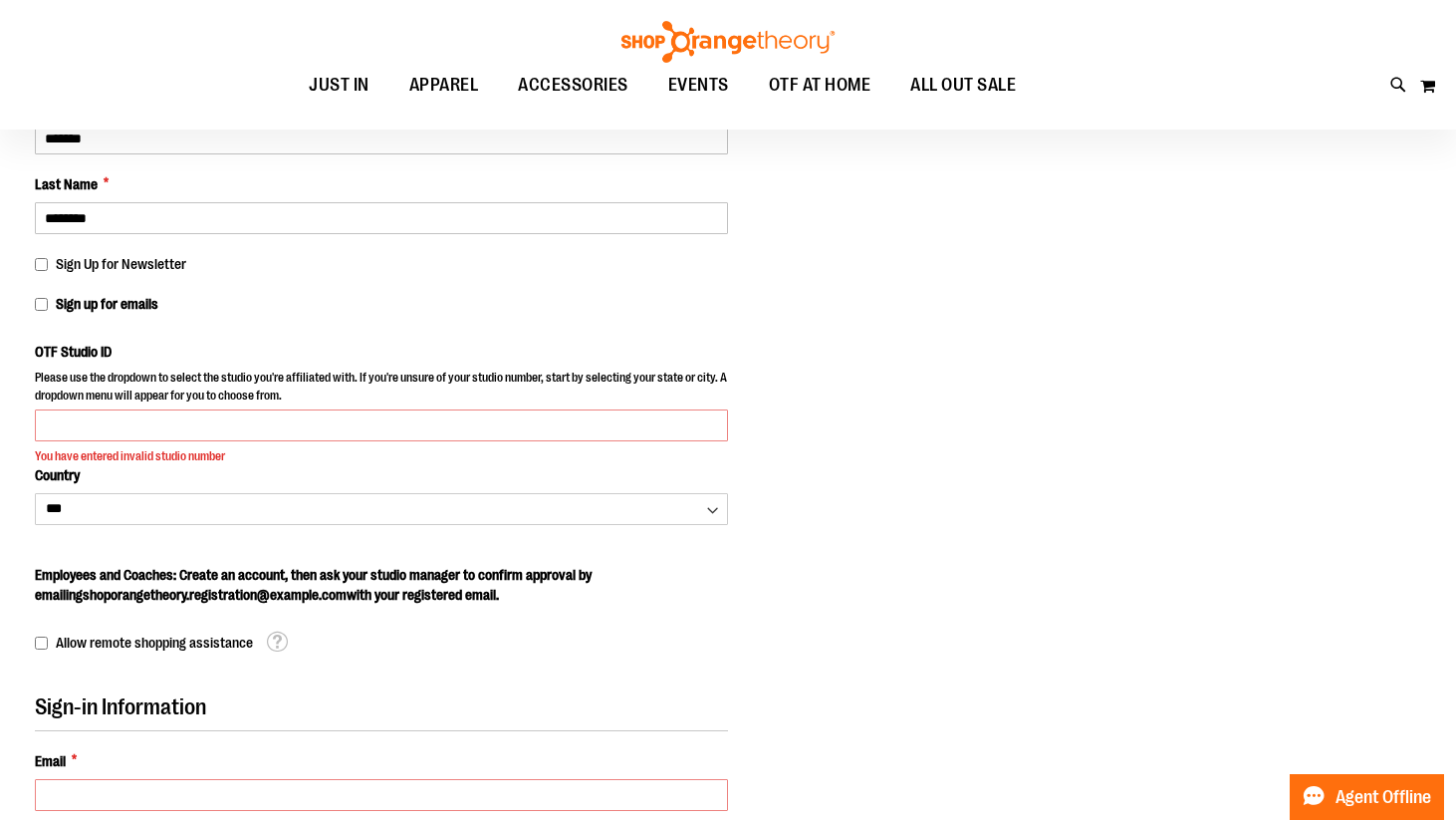 click on "OTF Studio ID
Please use the dropdown to select the studio you're affiliated with. If you're unsure of your studio number, start by selecting your state or city. A dropdown menu will appear for you to choose from.
You have entered invalid studio number
Country
***
***
*******
***
***
***
**
***
***
***
***
***
***
***
***
***
***
***
***" at bounding box center (381, 432) 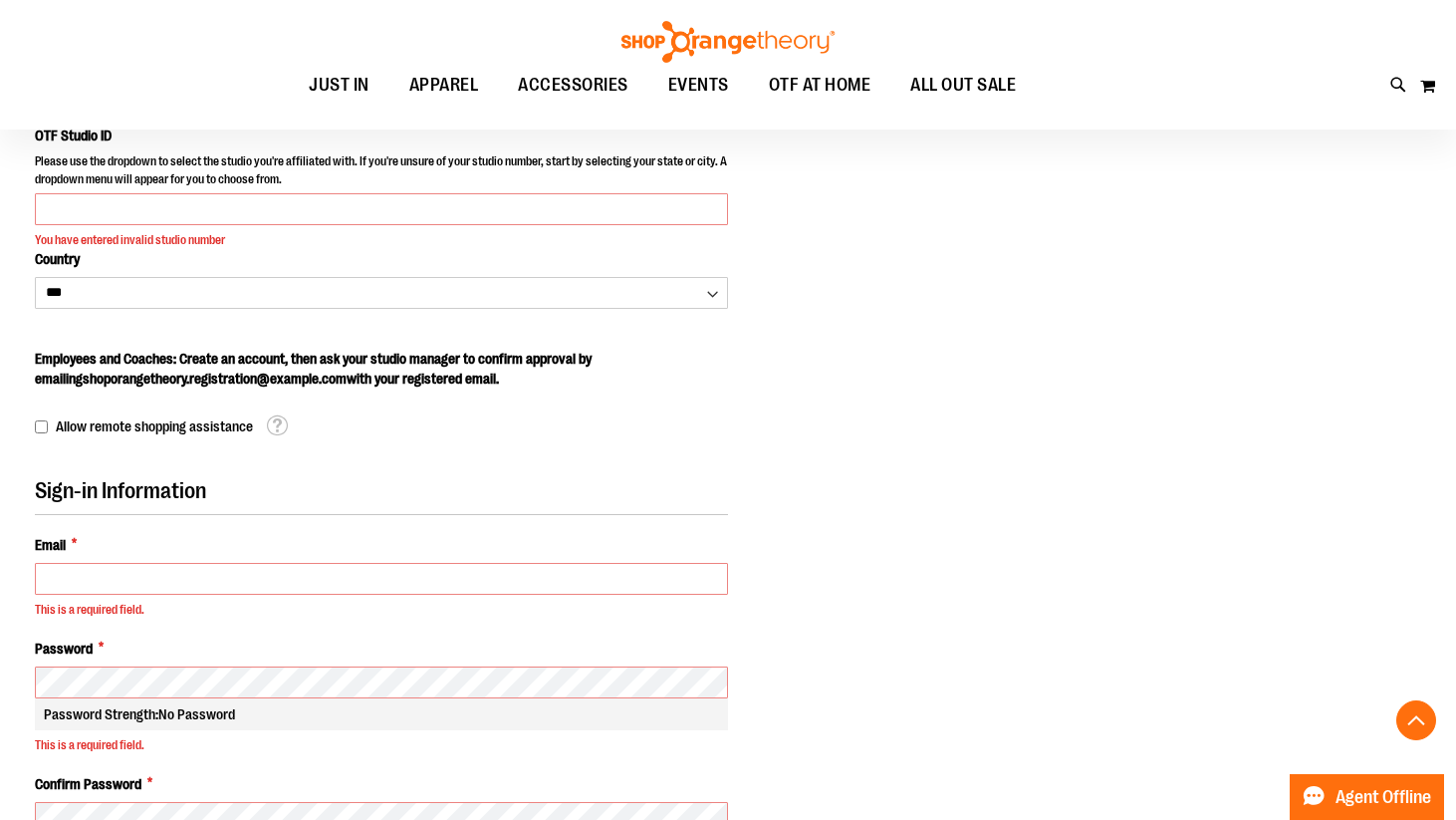 scroll, scrollTop: 516, scrollLeft: 0, axis: vertical 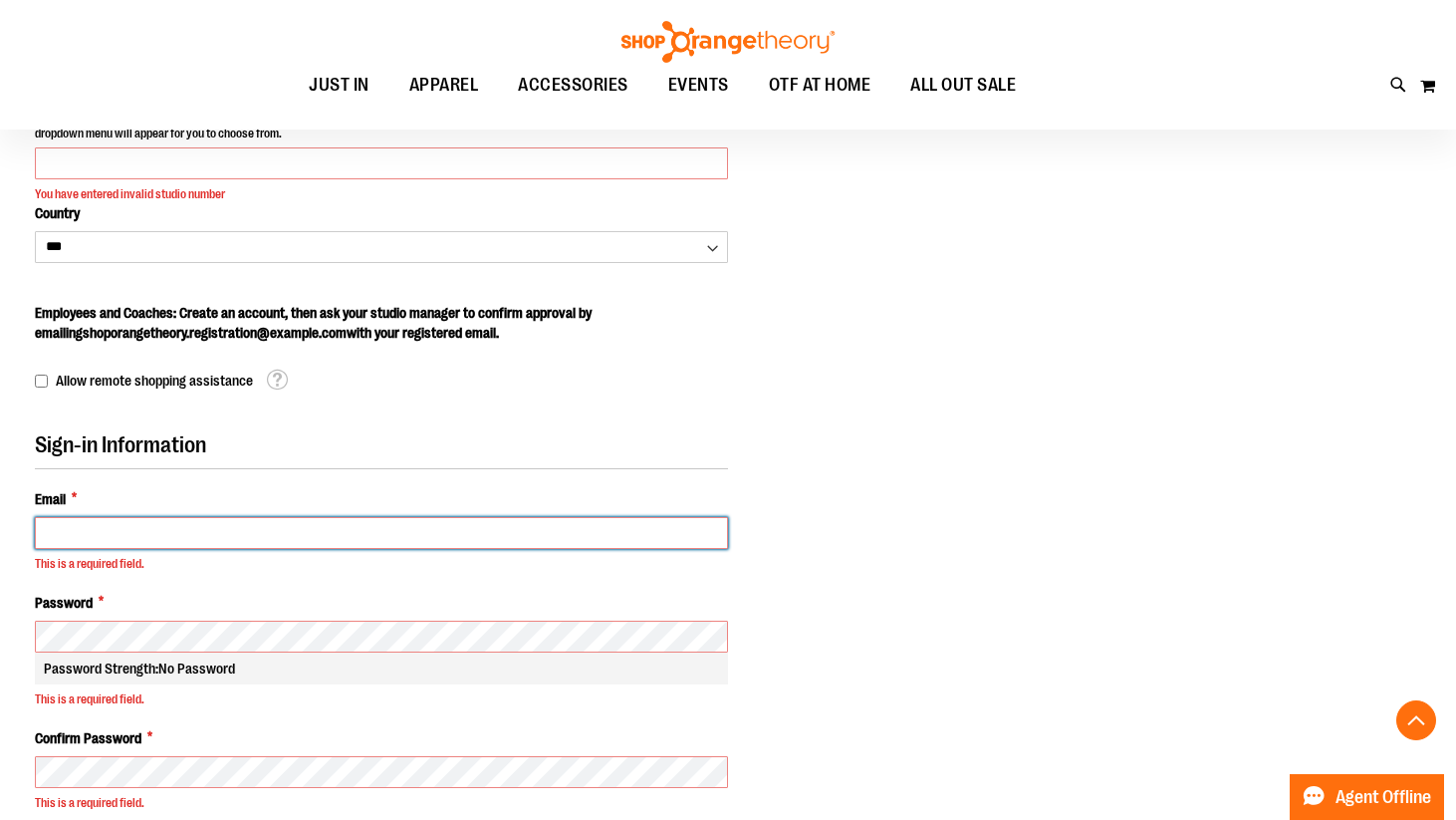 click on "Email
*" at bounding box center (381, 533) 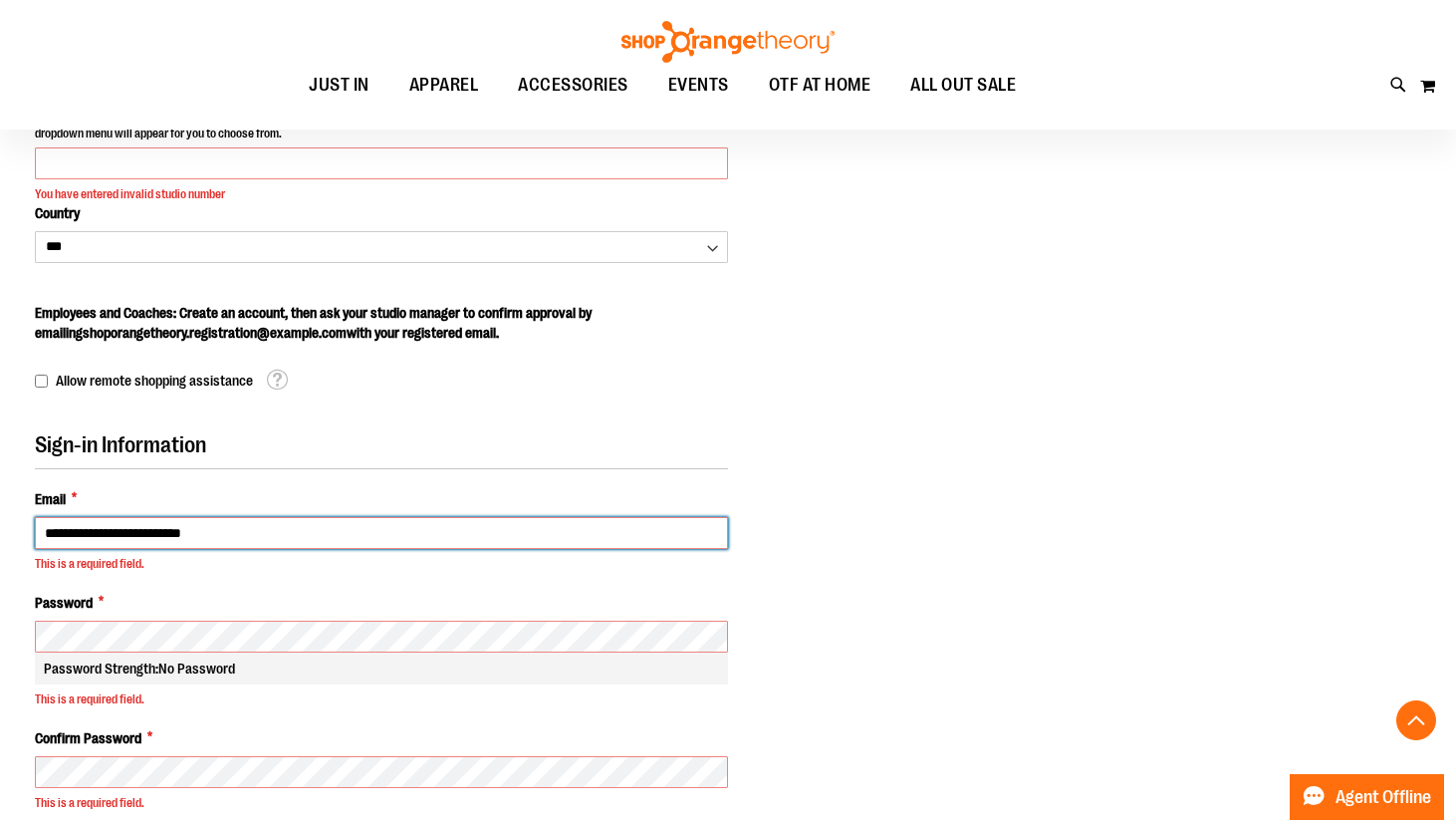 type on "**********" 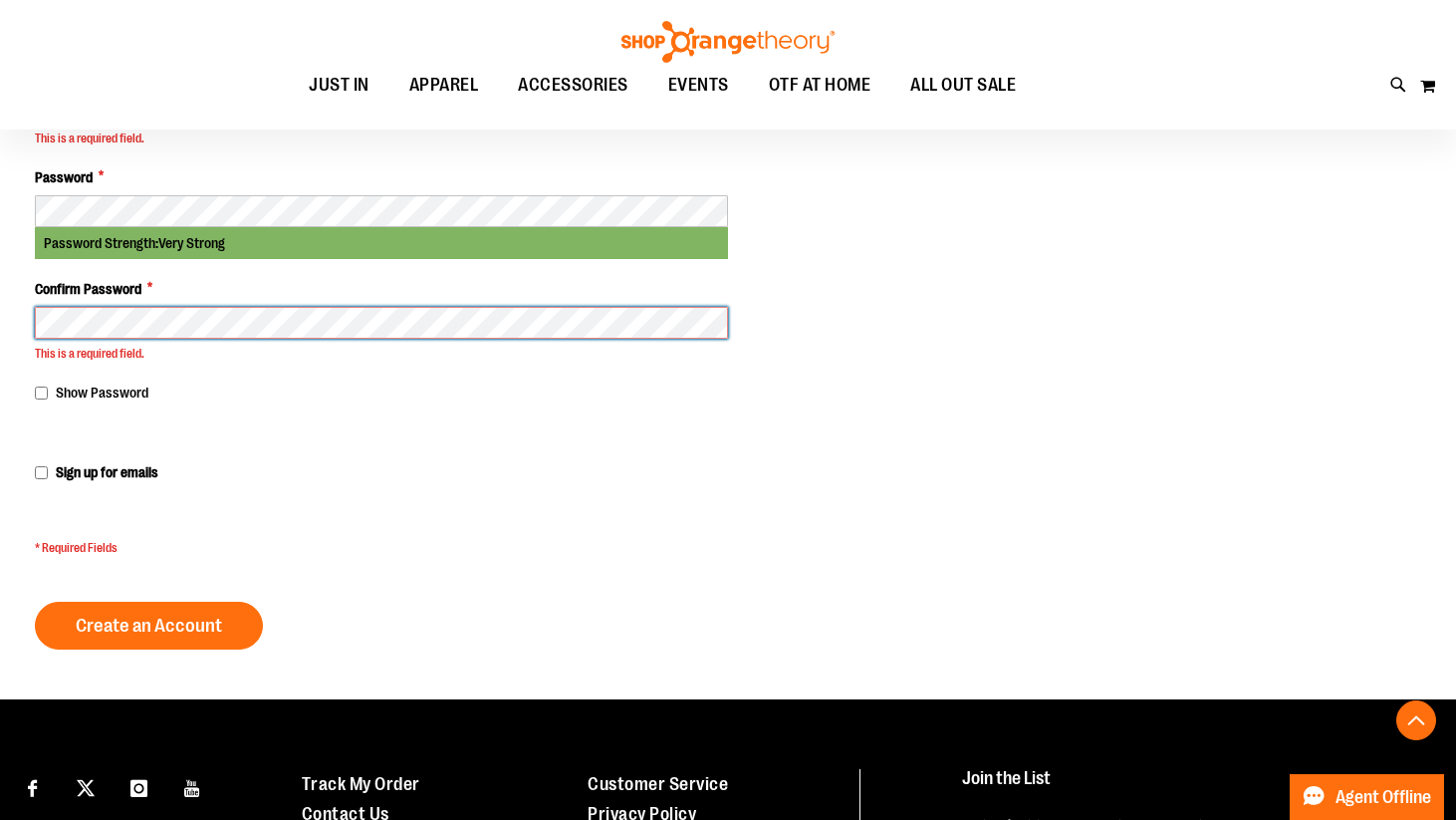 scroll, scrollTop: 946, scrollLeft: 0, axis: vertical 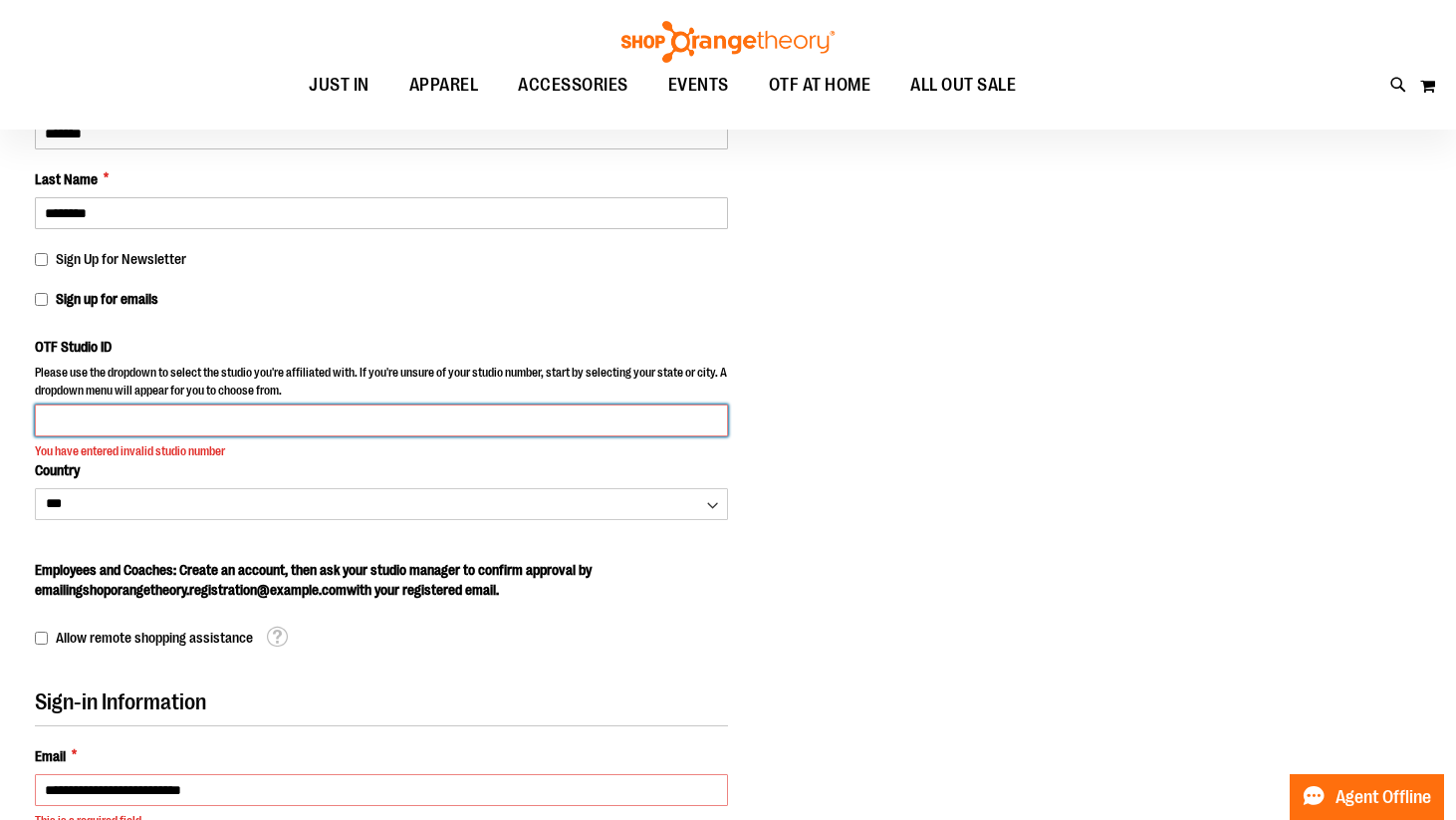 click on "OTF Studio ID" at bounding box center [381, 420] 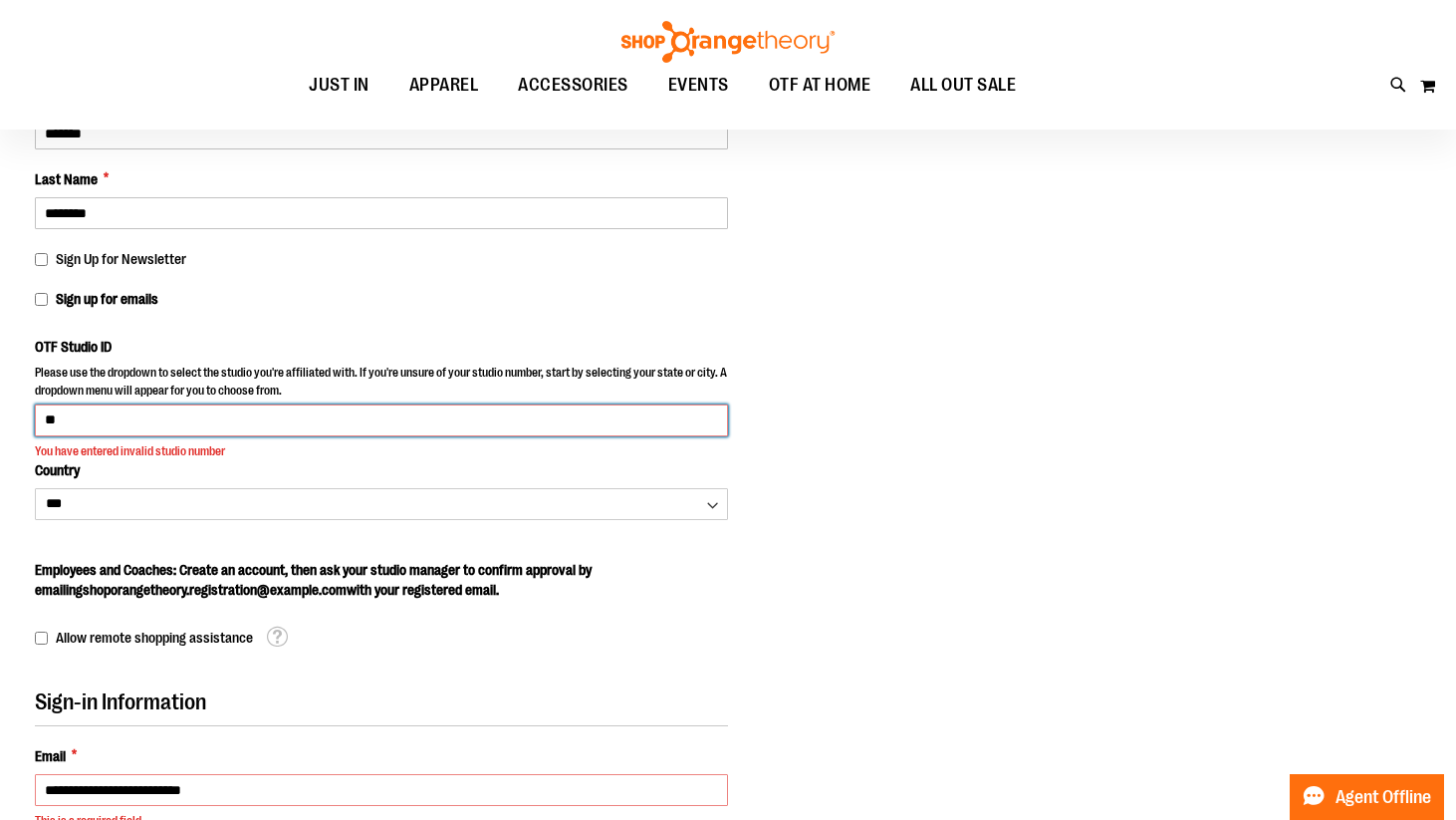 type on "*" 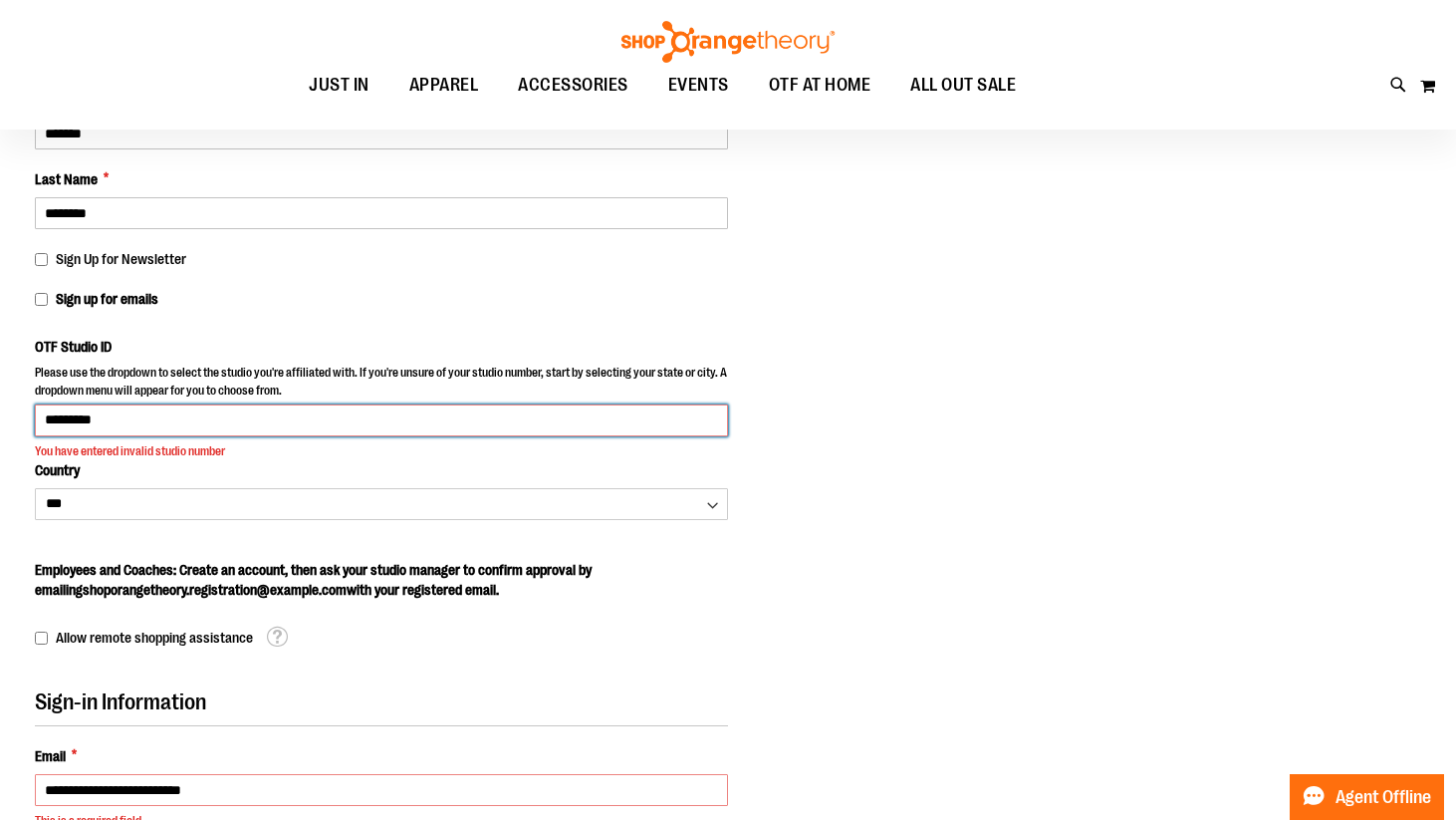 click on "Create an Account" at bounding box center [148, 1308] 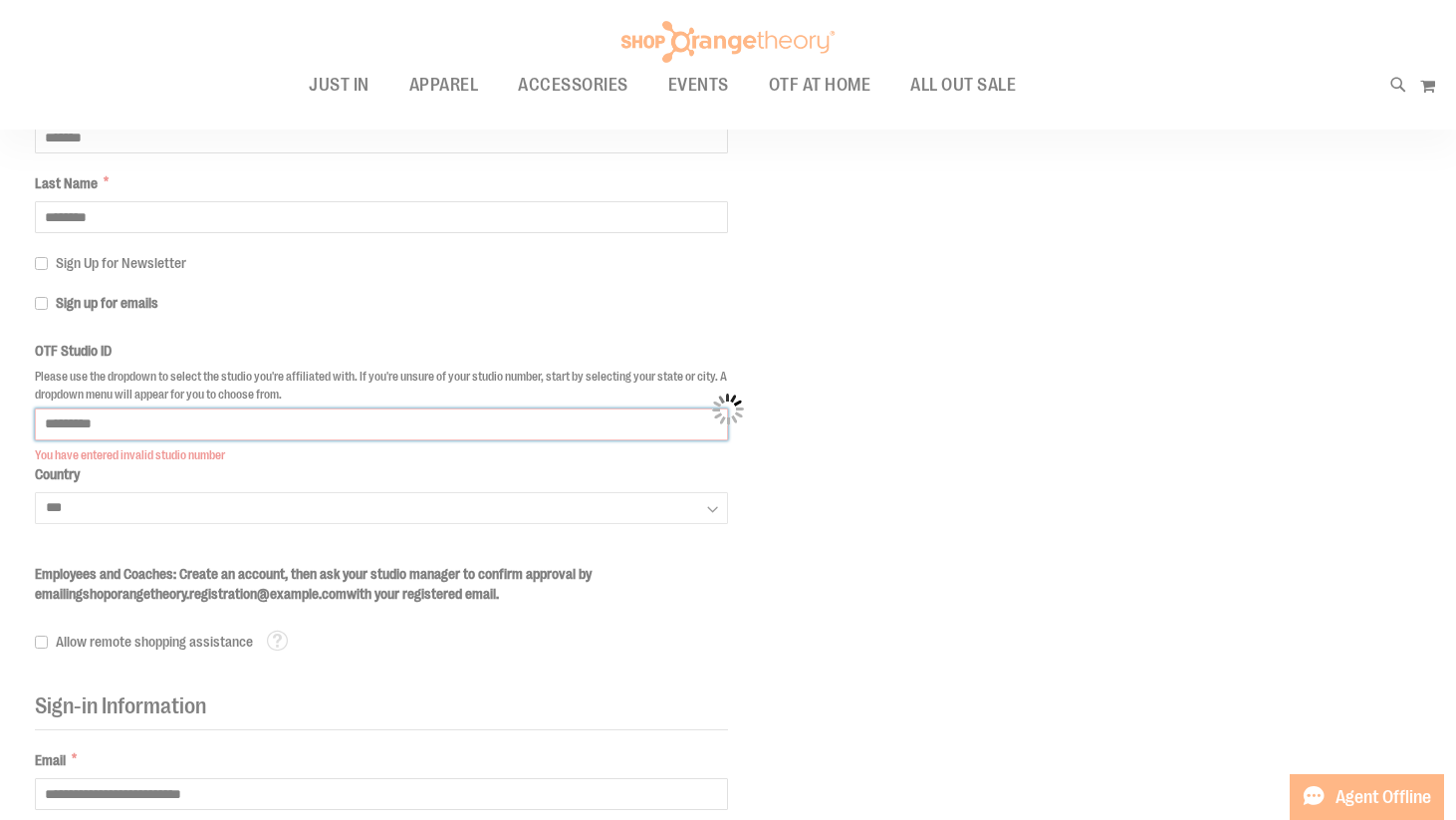 scroll, scrollTop: 254, scrollLeft: 0, axis: vertical 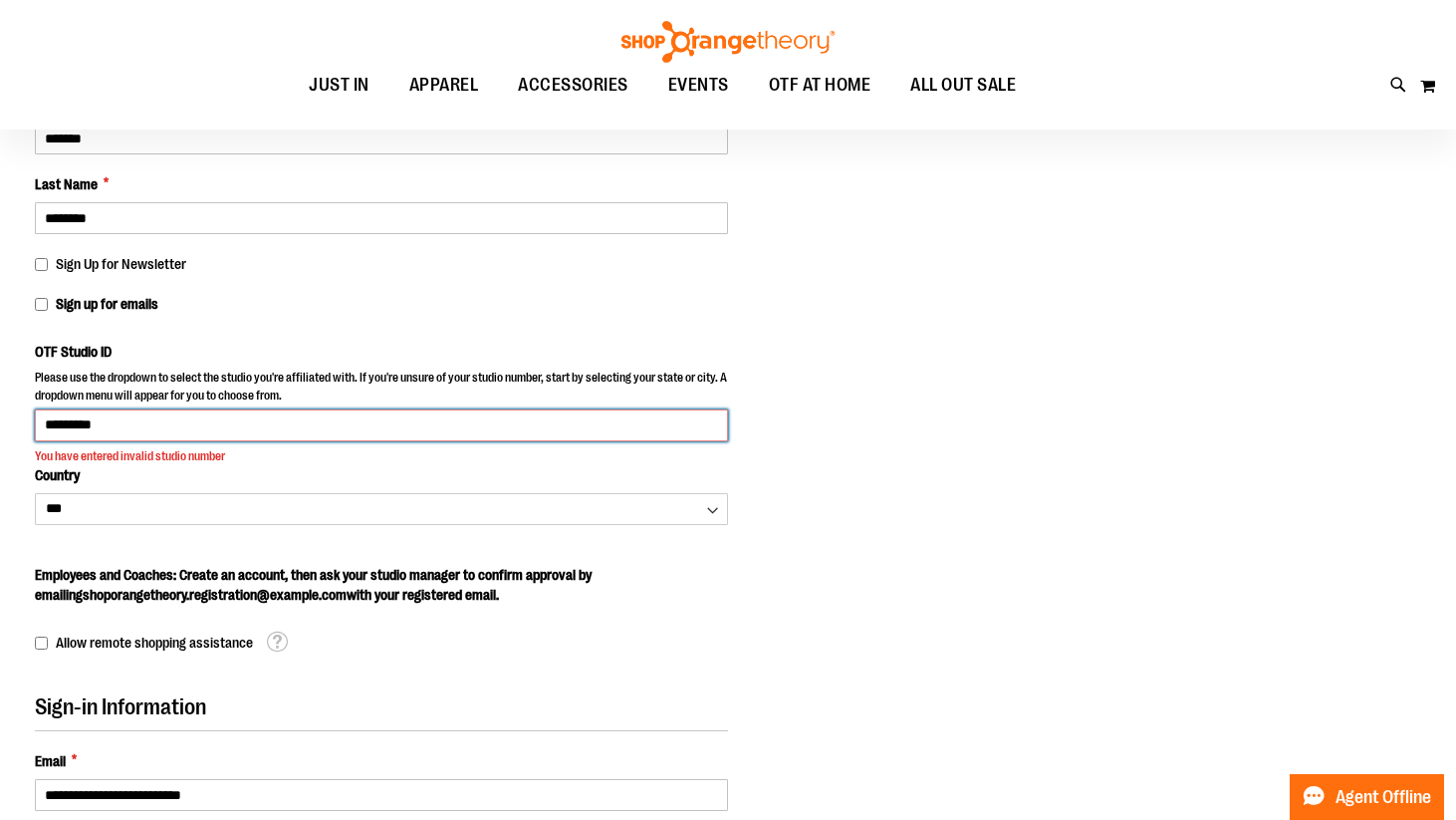 click on "*********" at bounding box center [381, 425] 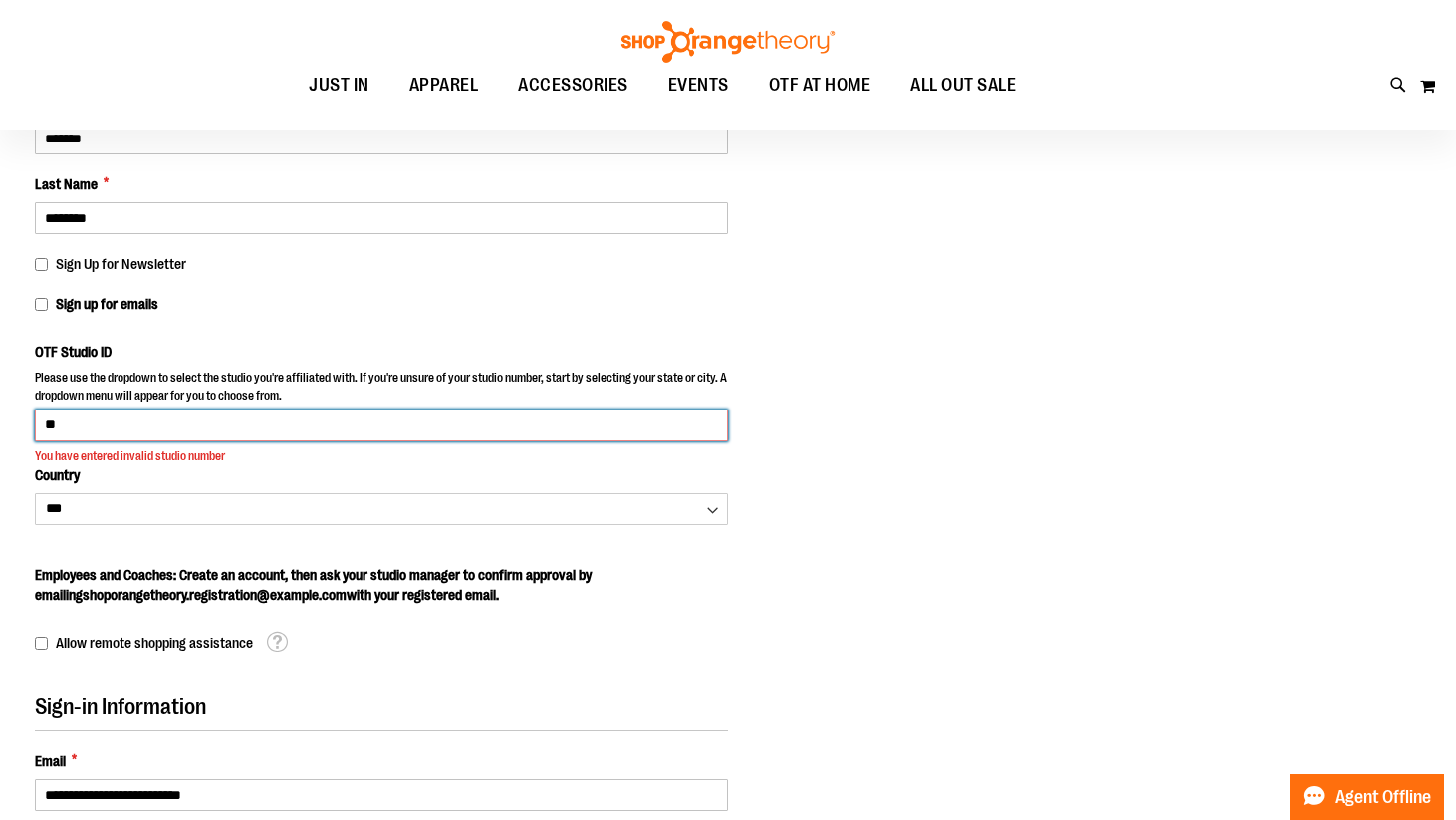 type on "*" 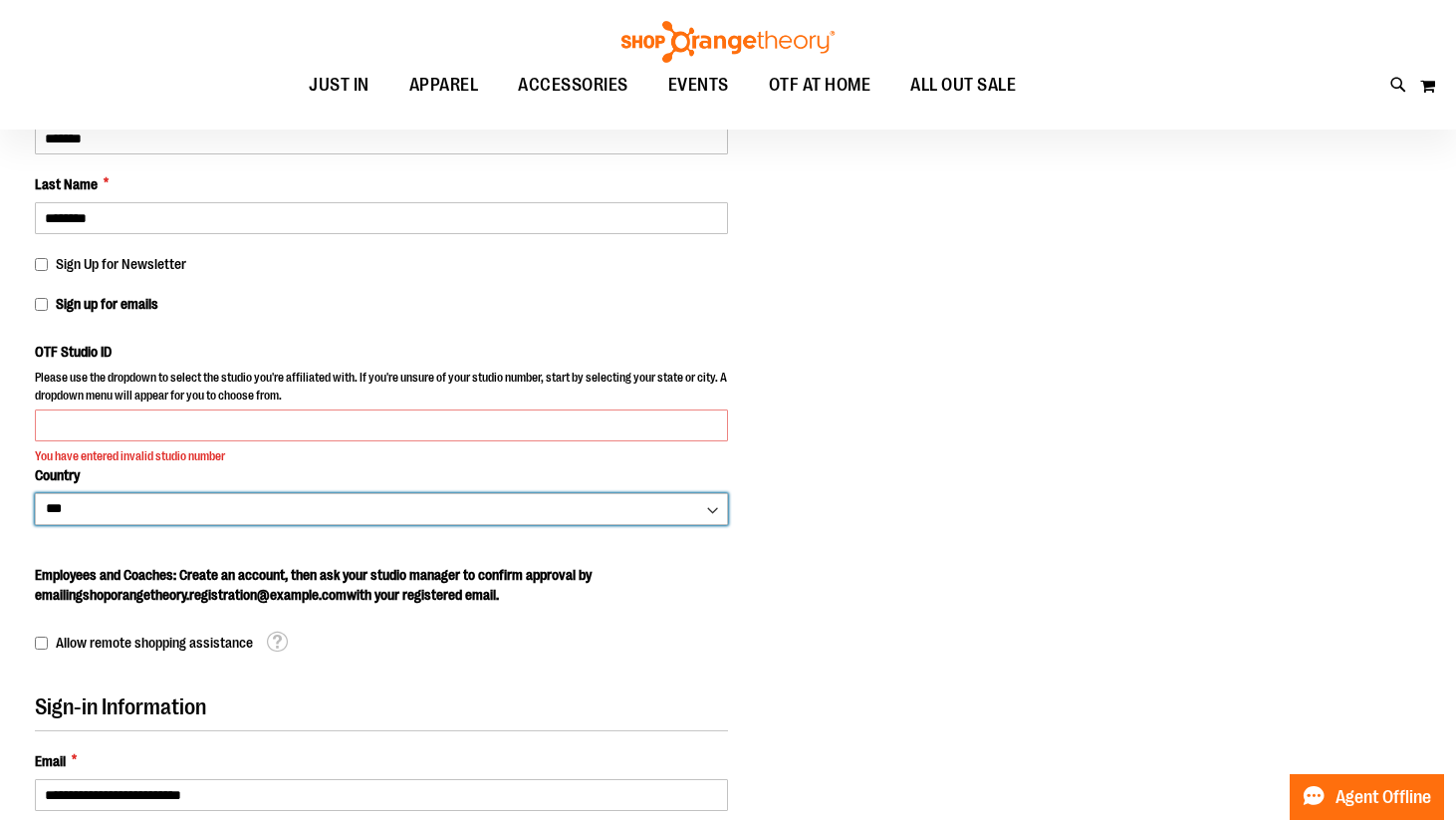 click on "***
***
*******
***
***
***
**
***
***
***
***
***
***
***
***
***
***
***
***
**
***
***
***
***" at bounding box center (381, 509) 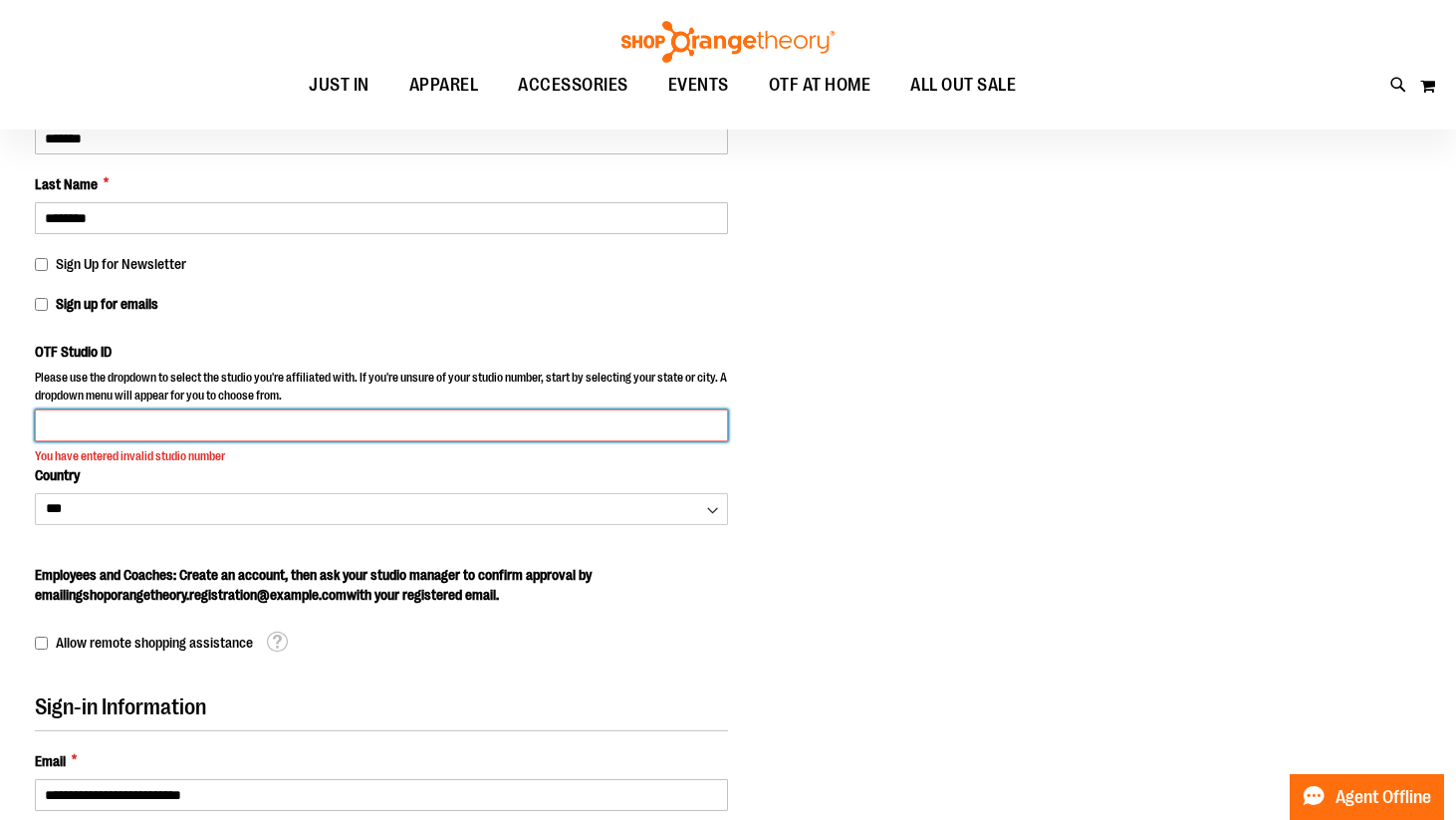 click on "OTF Studio ID" at bounding box center (381, 425) 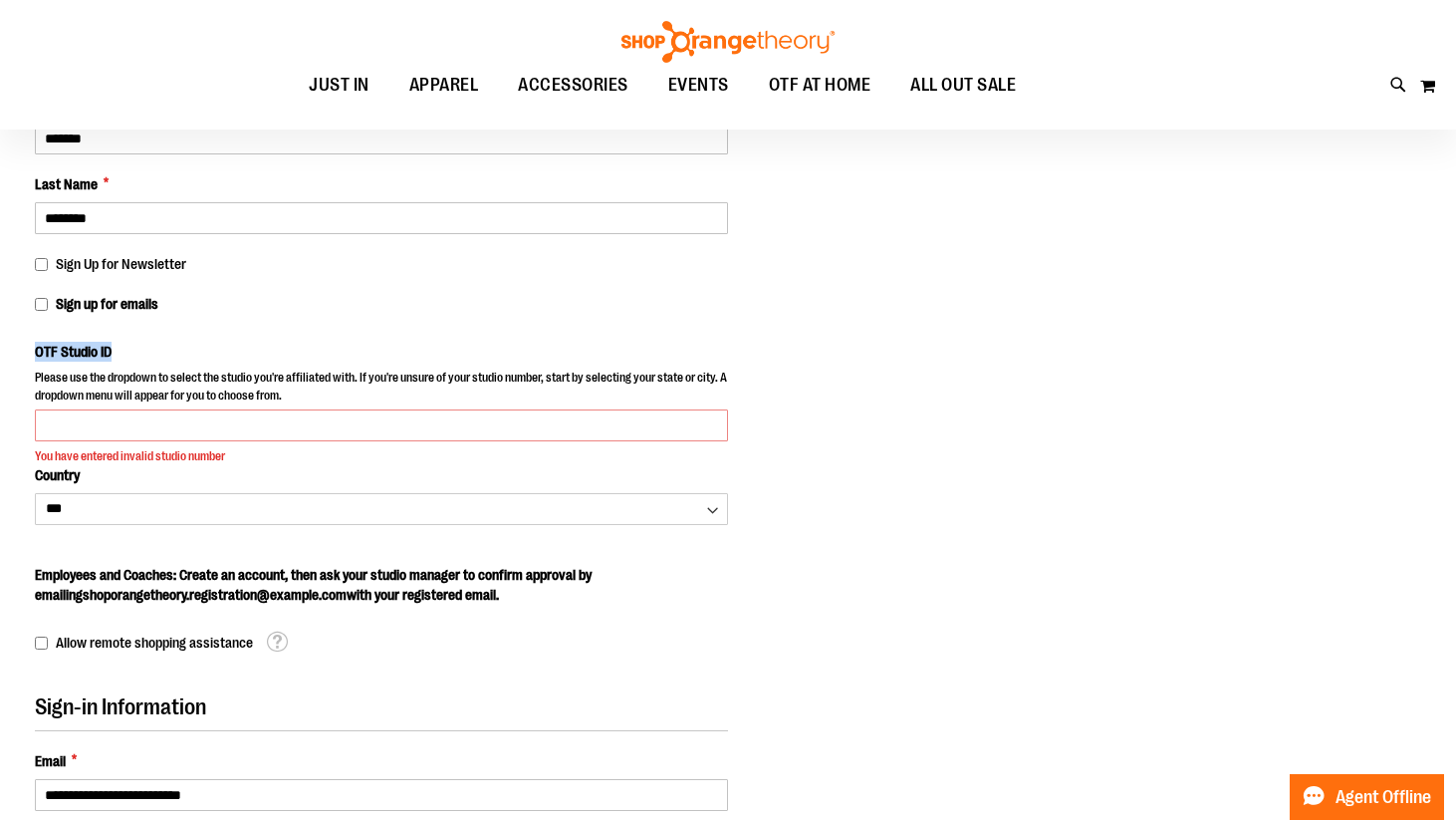 drag, startPoint x: 35, startPoint y: 350, endPoint x: 111, endPoint y: 352, distance: 76.02631 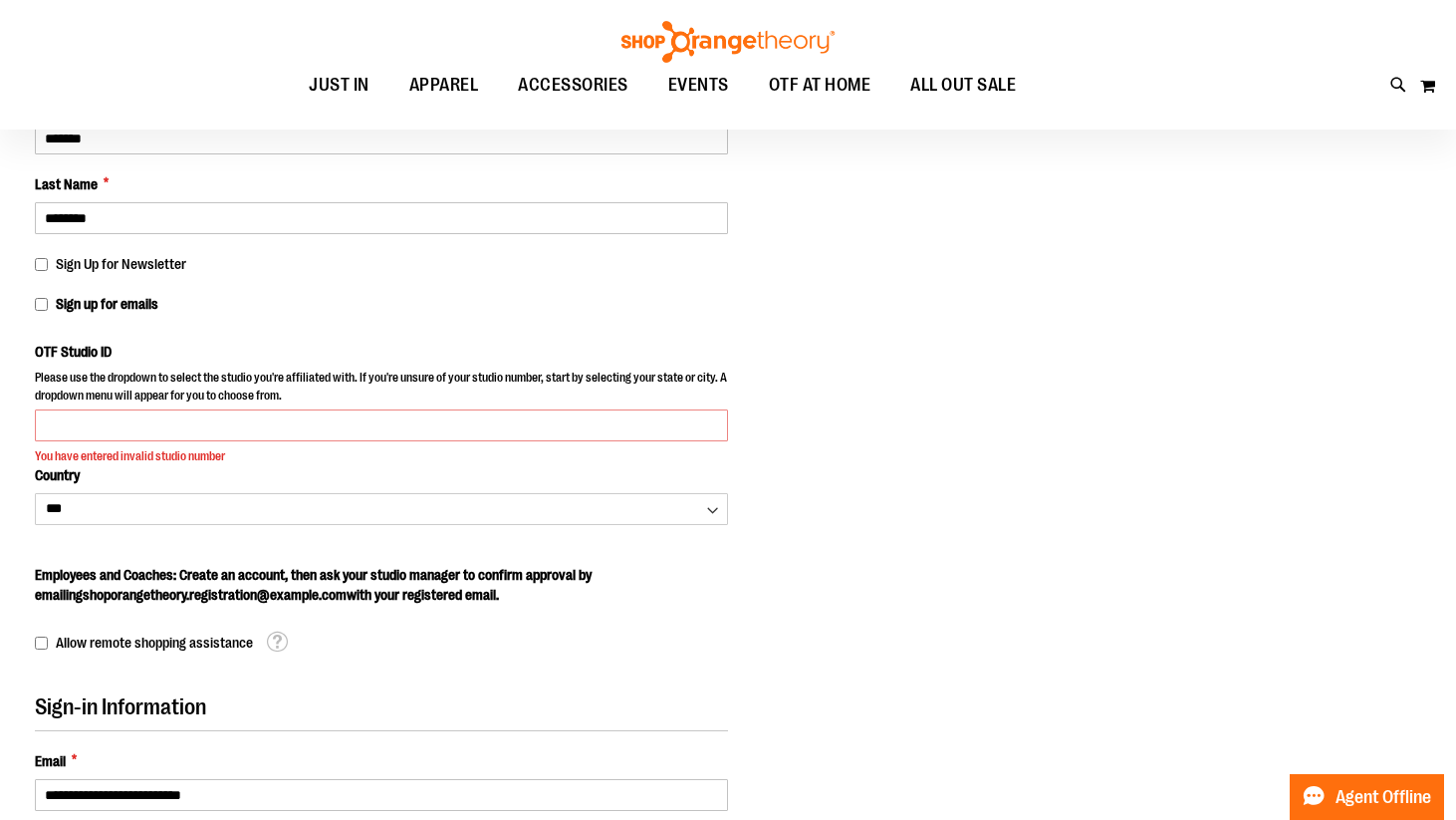 click on "Please use the dropdown to select the studio you're affiliated with. If you're unsure of your studio number, start by selecting your state or city. A dropdown menu will appear for you to choose from." at bounding box center [381, 389] 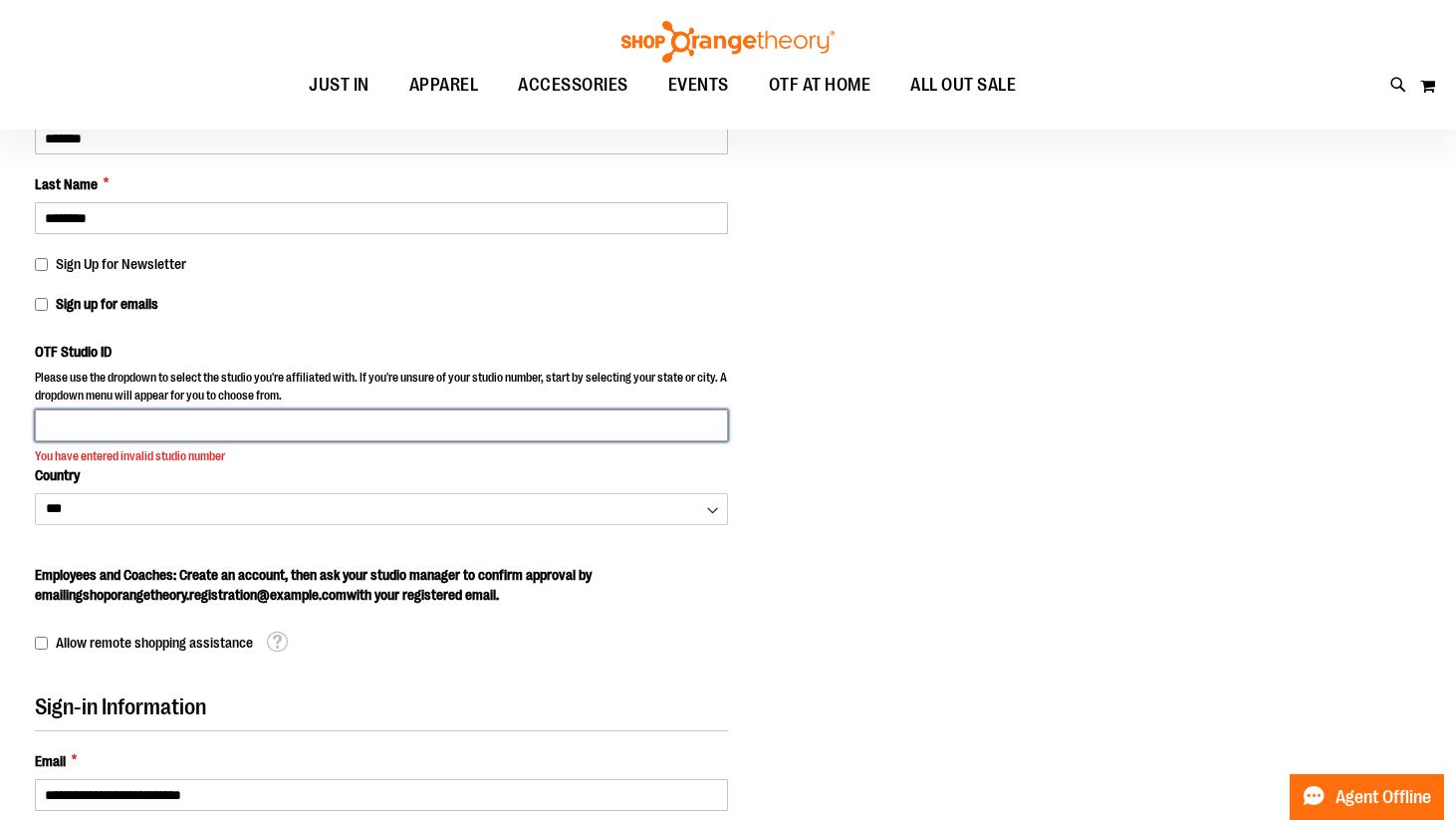 click on "OTF Studio ID" at bounding box center (381, 425) 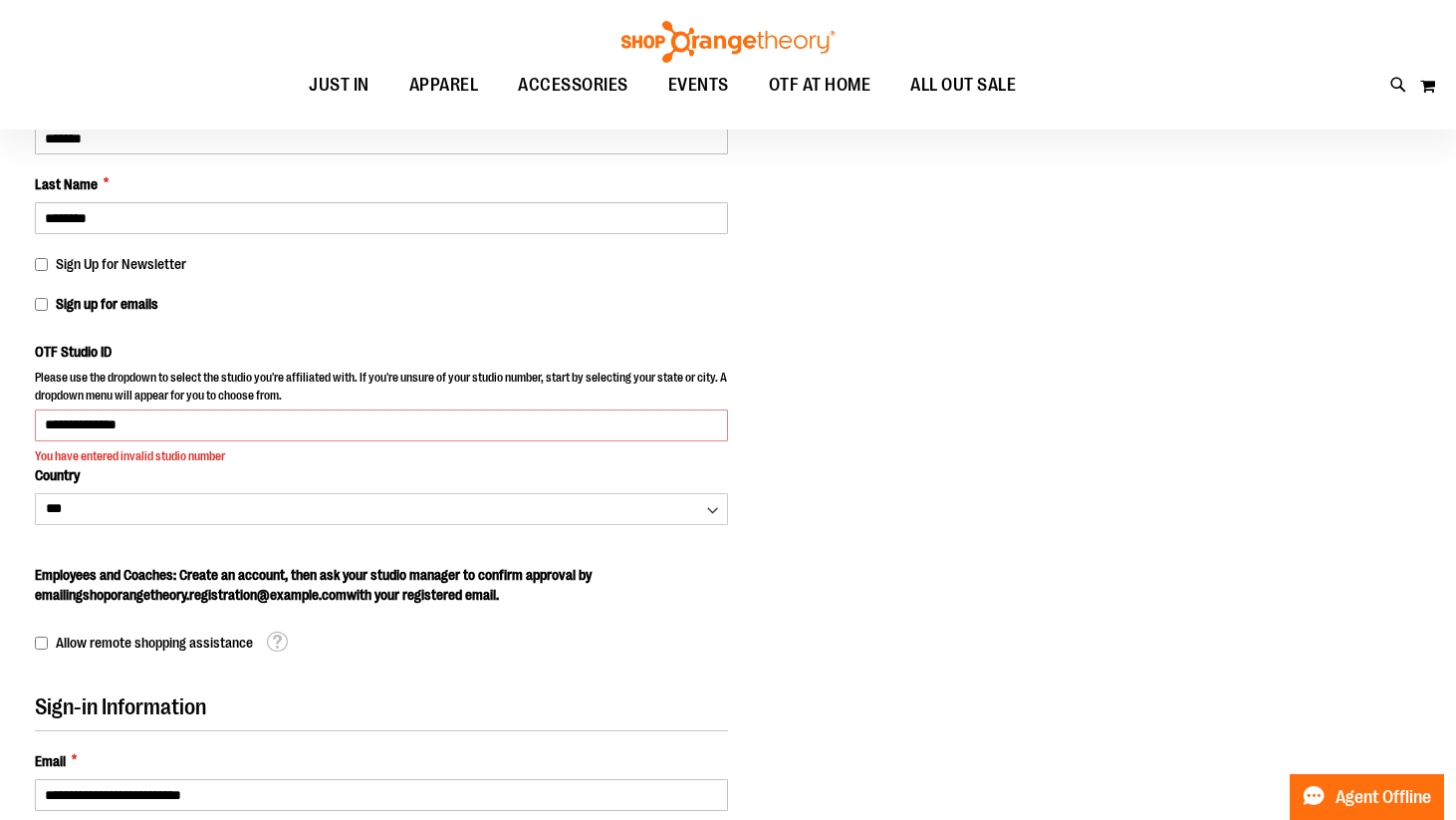 click on "Please wait...
Skip to Content
The store will not work correctly when cookies are disabled.
FREE Shipping, orders over $150.  Details
To order the Spring Dri Tri event bundle please email  shoporangetheory@bdainc.com .
Tracking Info
Sign In
Return to Procurement
Create an Account
Toggle Nav
Search" at bounding box center [728, 155] 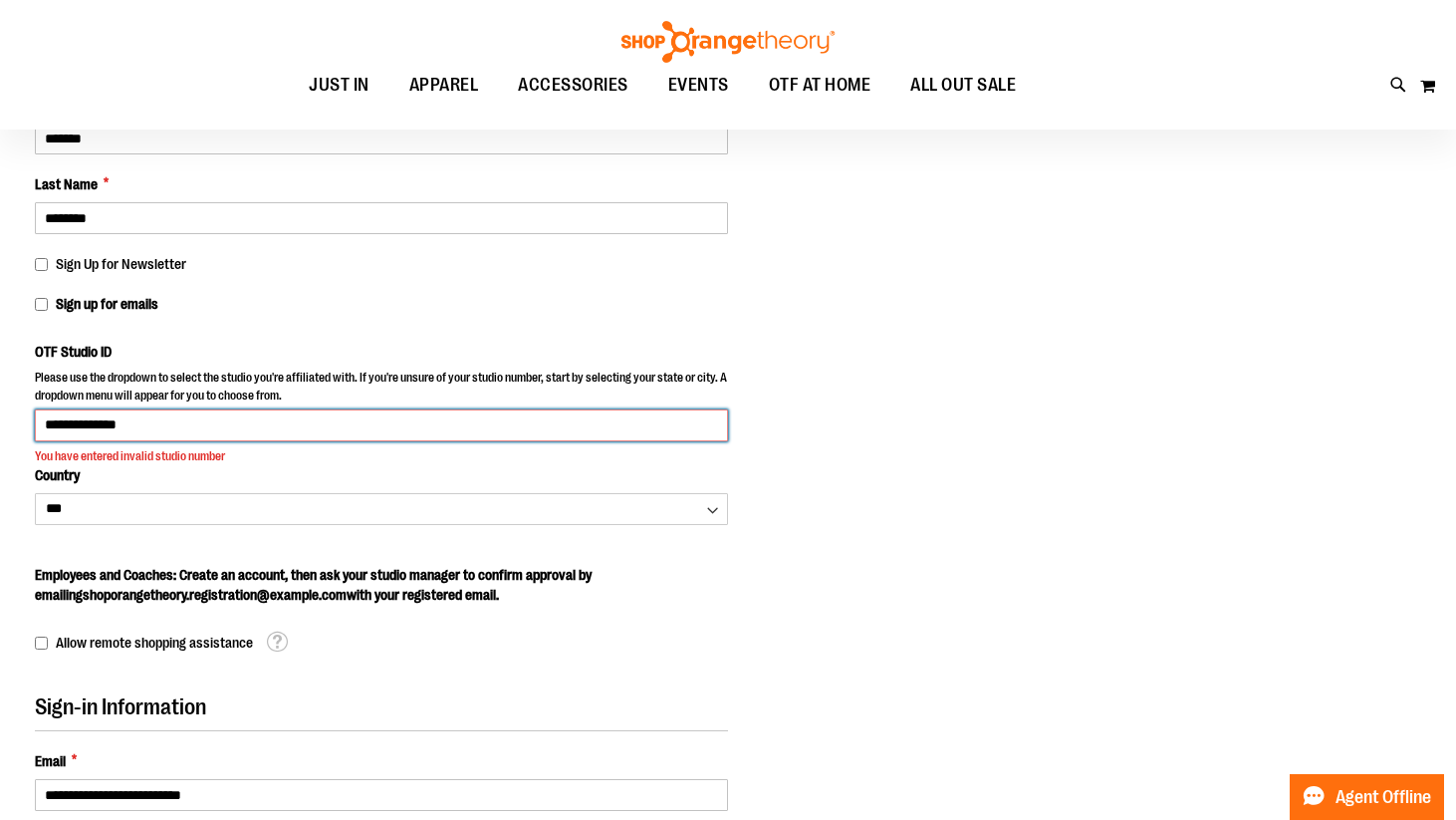 click on "**********" at bounding box center [381, 425] 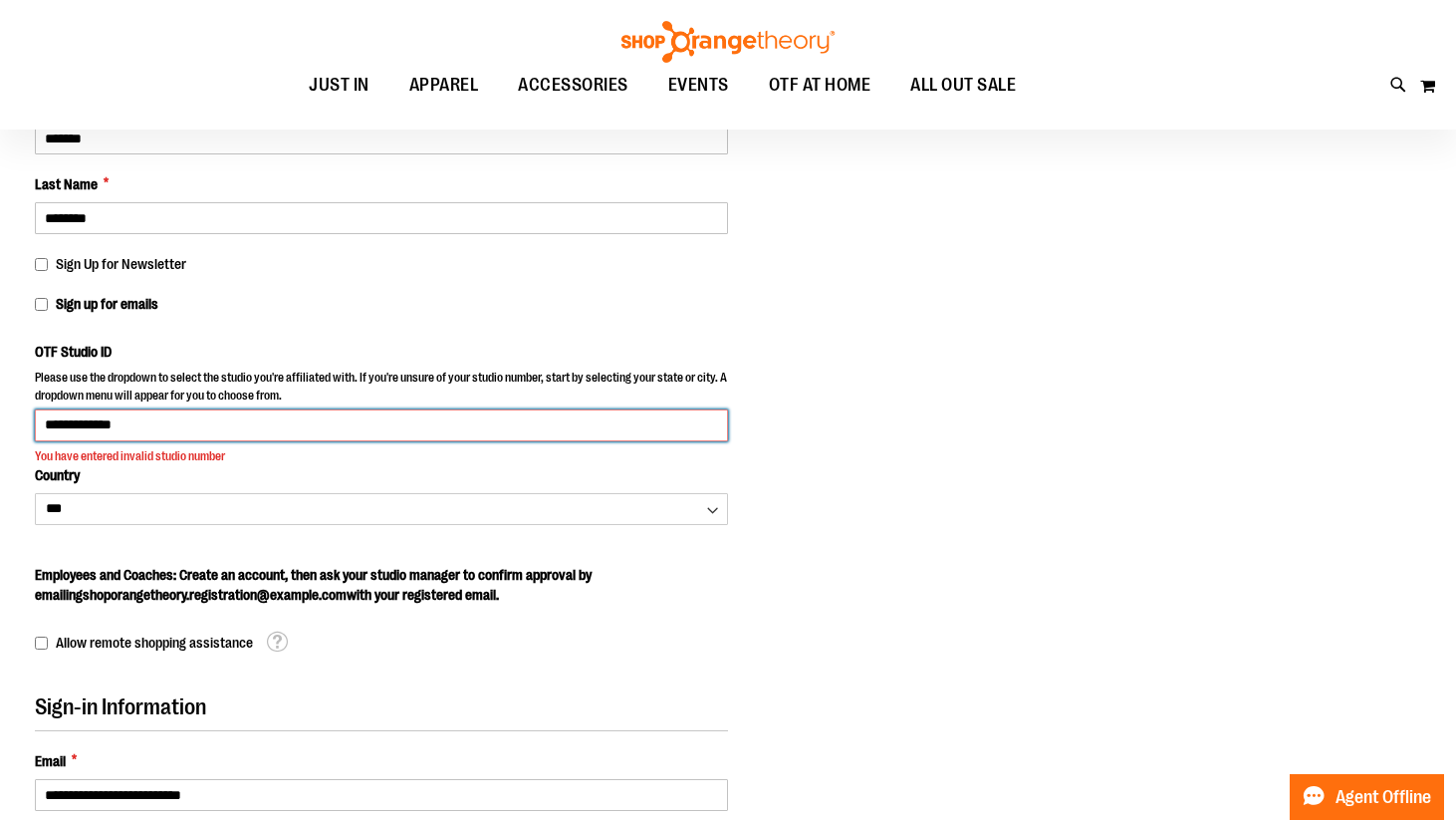 type on "**********" 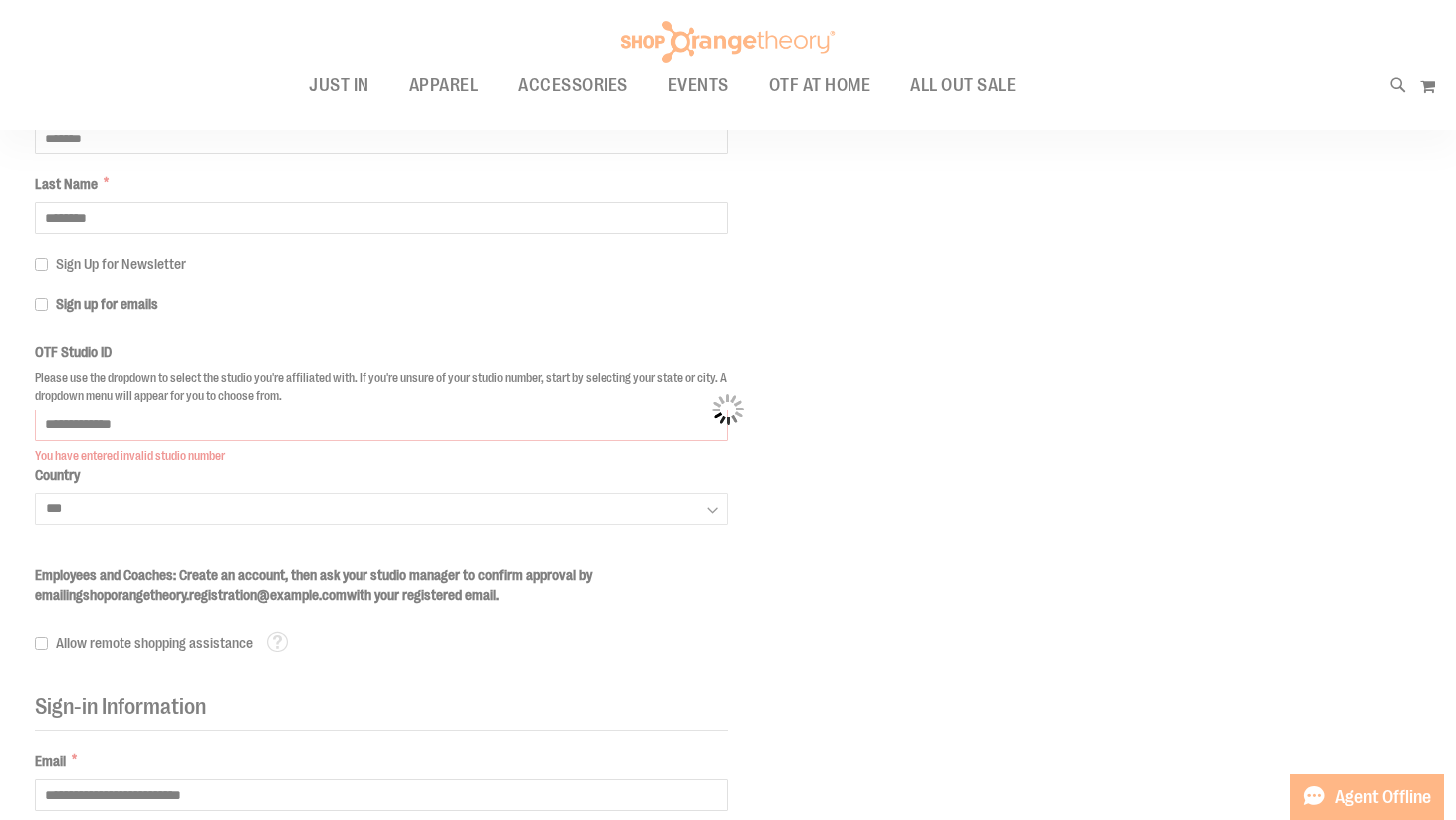 click on "Please wait...
Skip to Content
The store will not work correctly when cookies are disabled.
FREE Shipping, orders over $150.  Details
To order the Spring Dri Tri event bundle please email  shoporangetheory@bdainc.com .
Tracking Info
Sign In
Return to Procurement
Create an Account
Toggle Nav
Search" at bounding box center (728, 155) 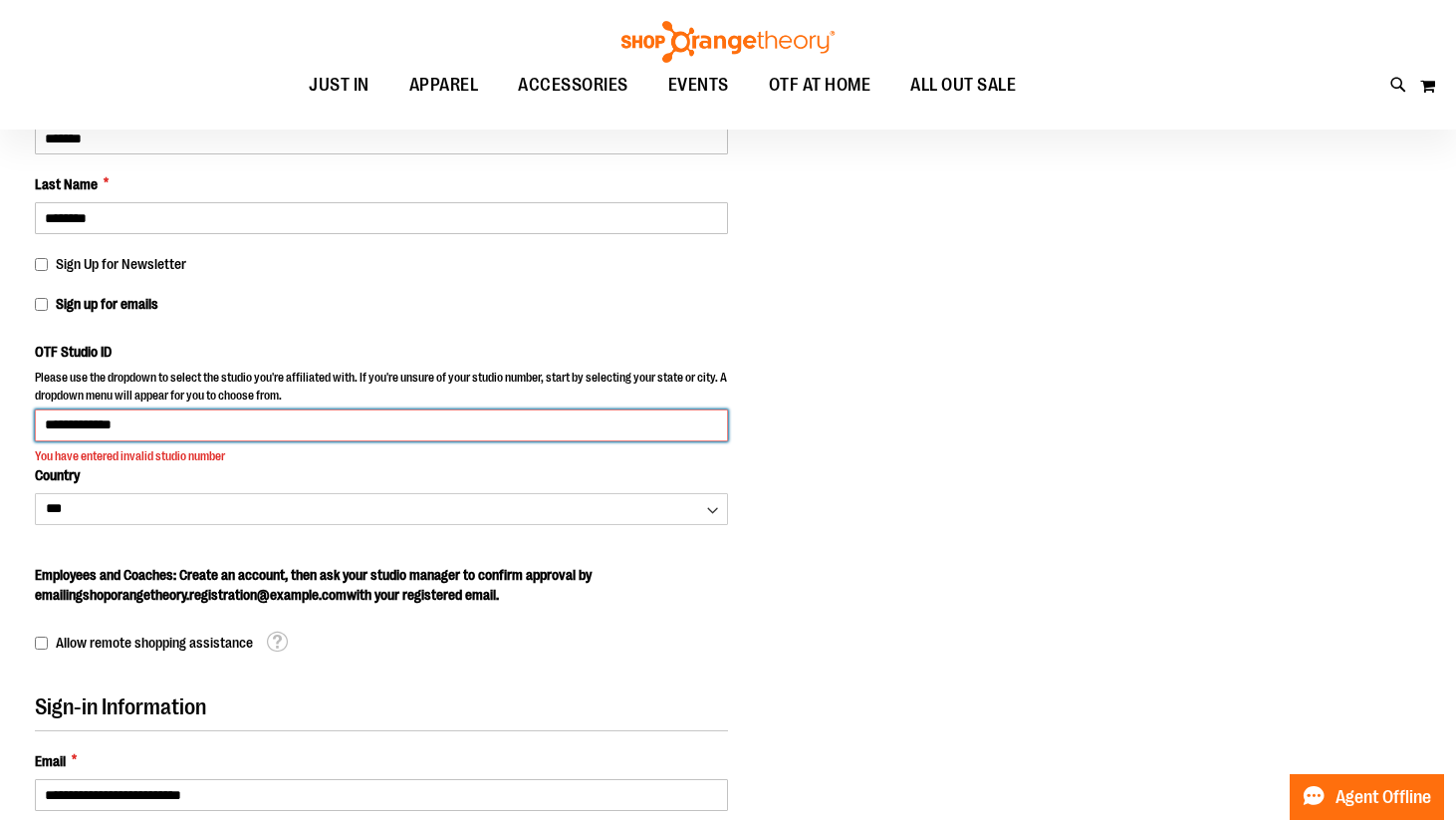 click on "**********" at bounding box center (381, 425) 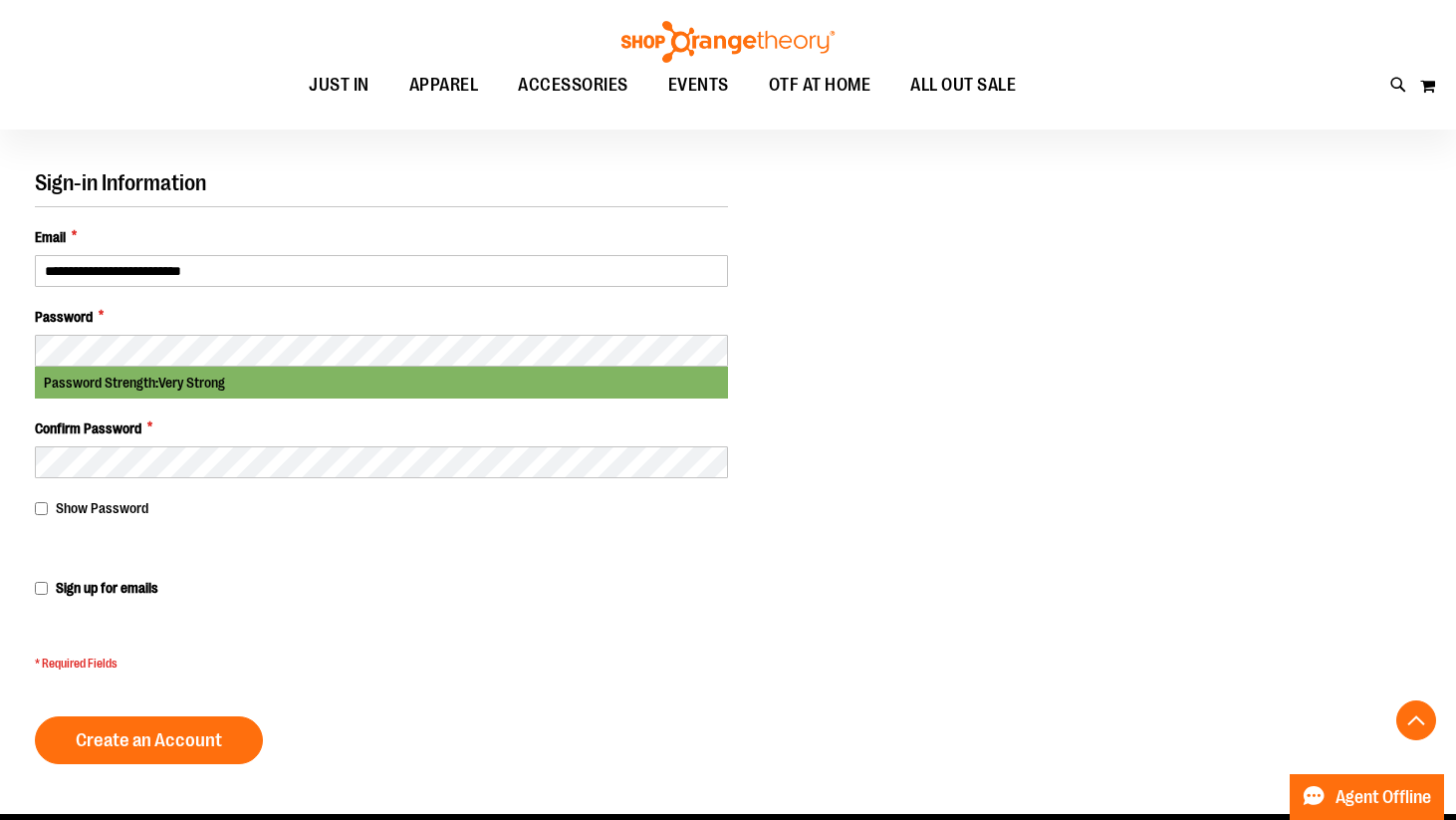scroll, scrollTop: 939, scrollLeft: 0, axis: vertical 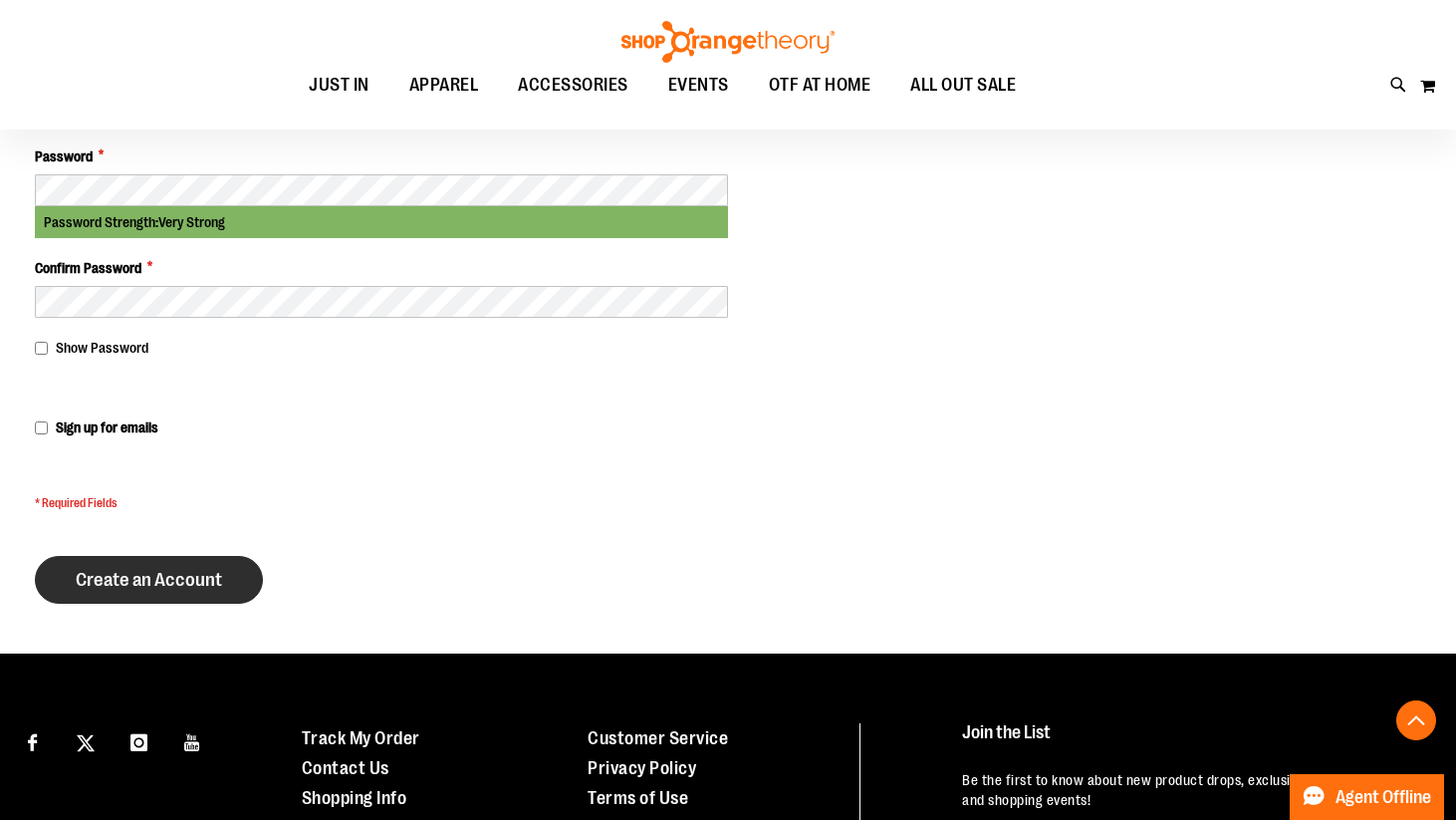 click on "Create an Account" at bounding box center [148, 580] 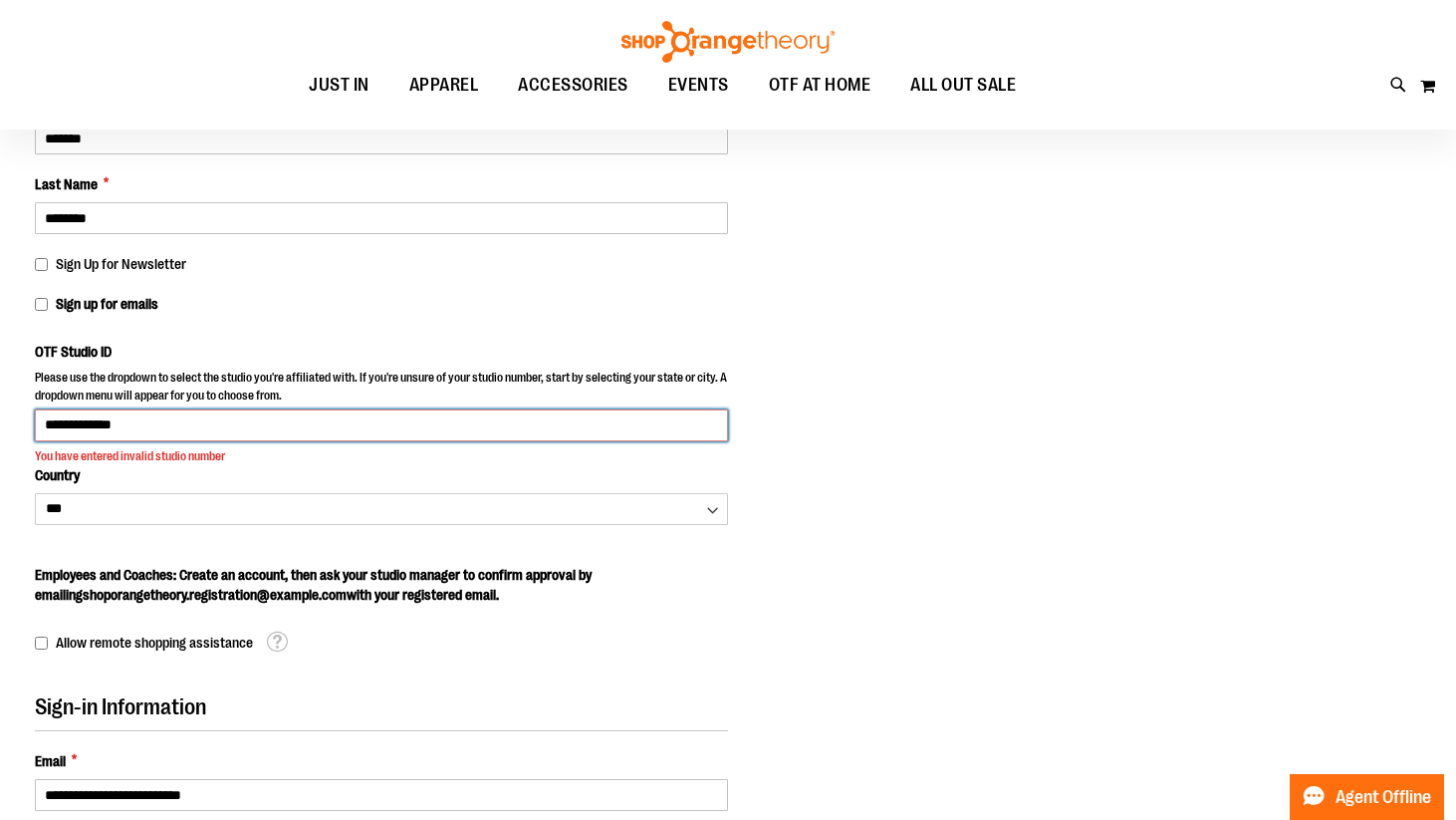 scroll, scrollTop: 254, scrollLeft: 0, axis: vertical 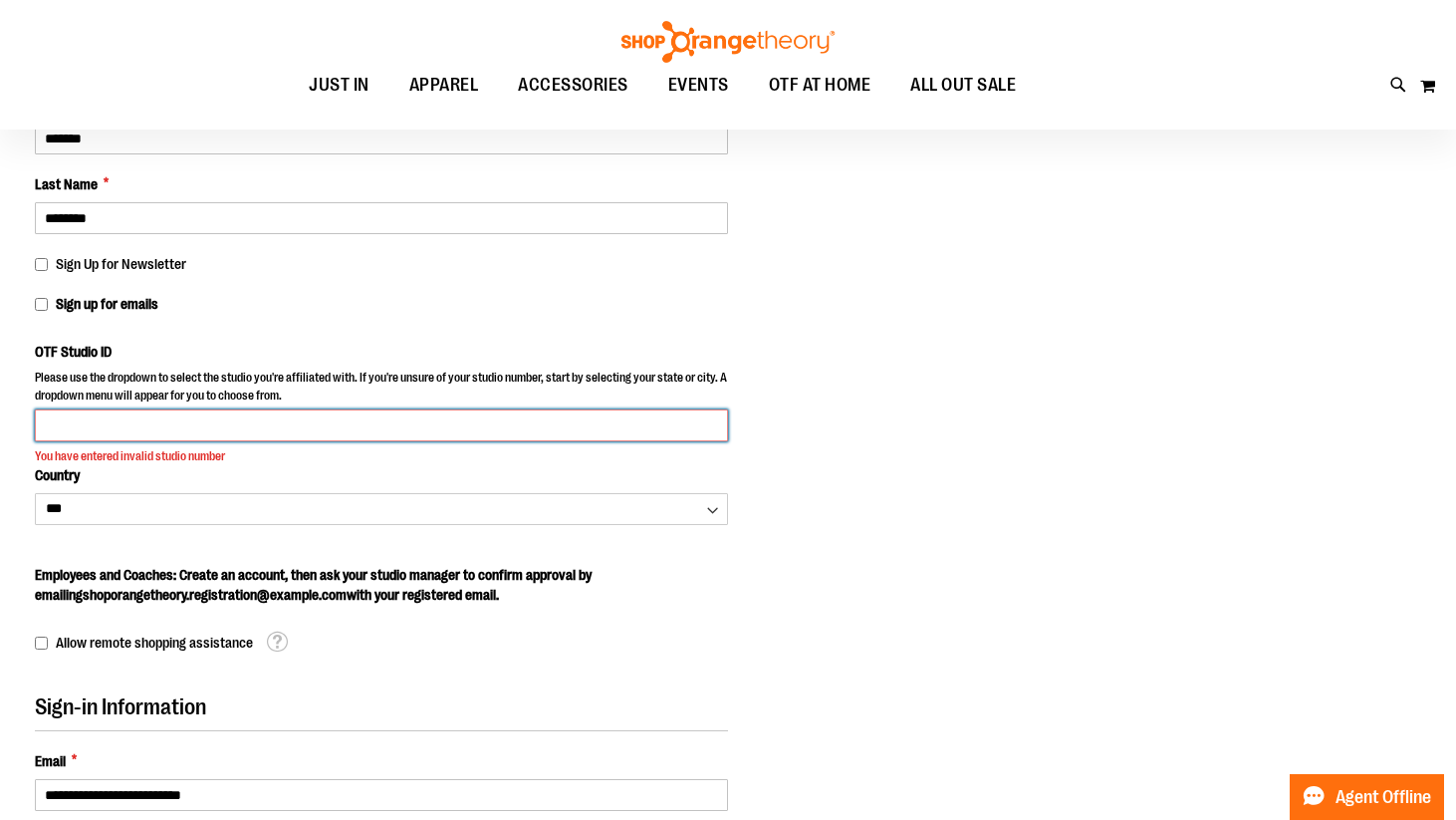 type 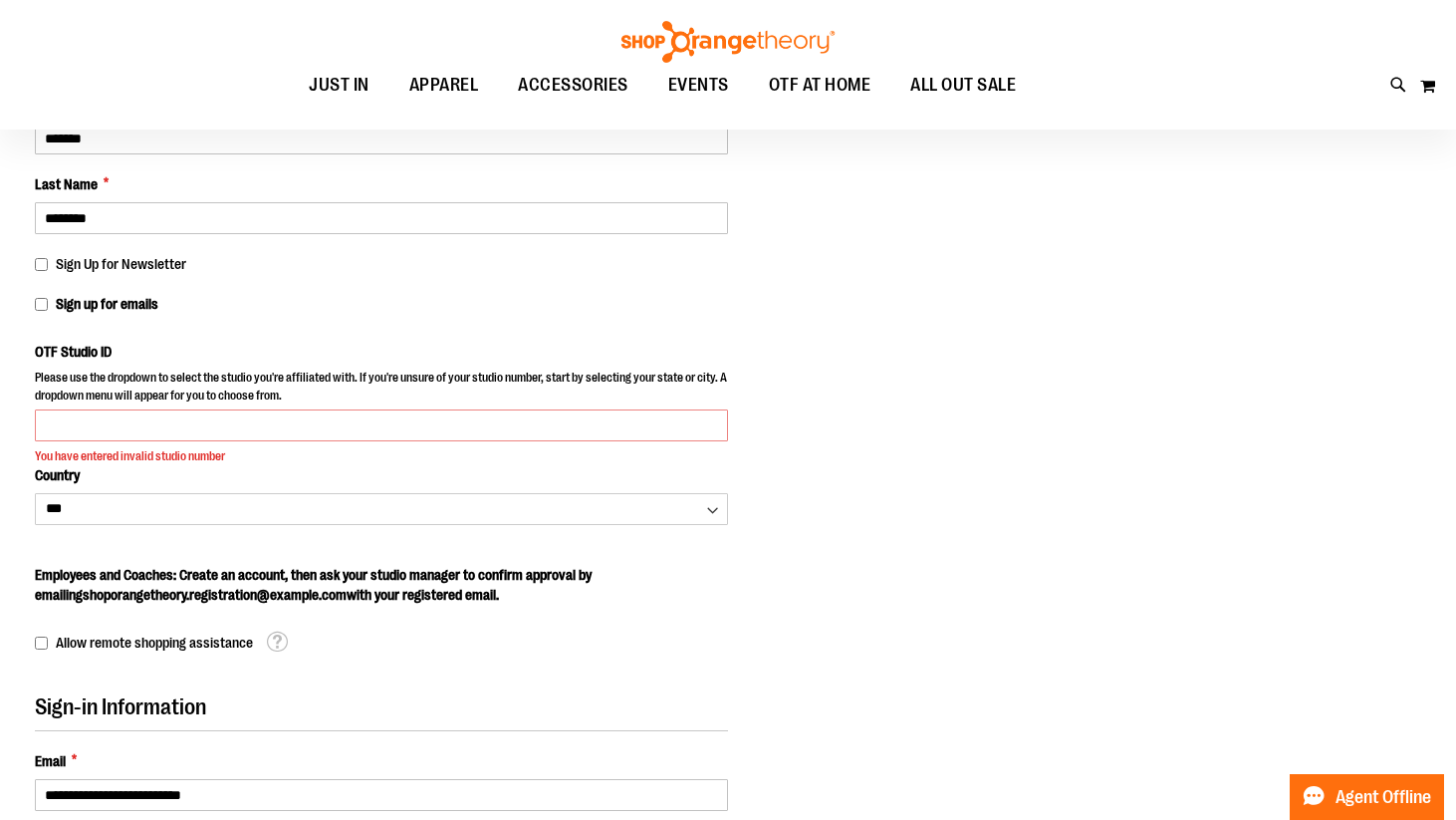 click on "OTF Studio ID
Please use the dropdown to select the studio you're affiliated with. If you're unsure of your studio number, start by selecting your state or city. A dropdown menu will appear for you to choose from.
You have entered invalid studio number
Country
***
***
*******
***
***
***
**
***
***
***
***
***
***
***
***
***
***
***
***" at bounding box center [381, 432] 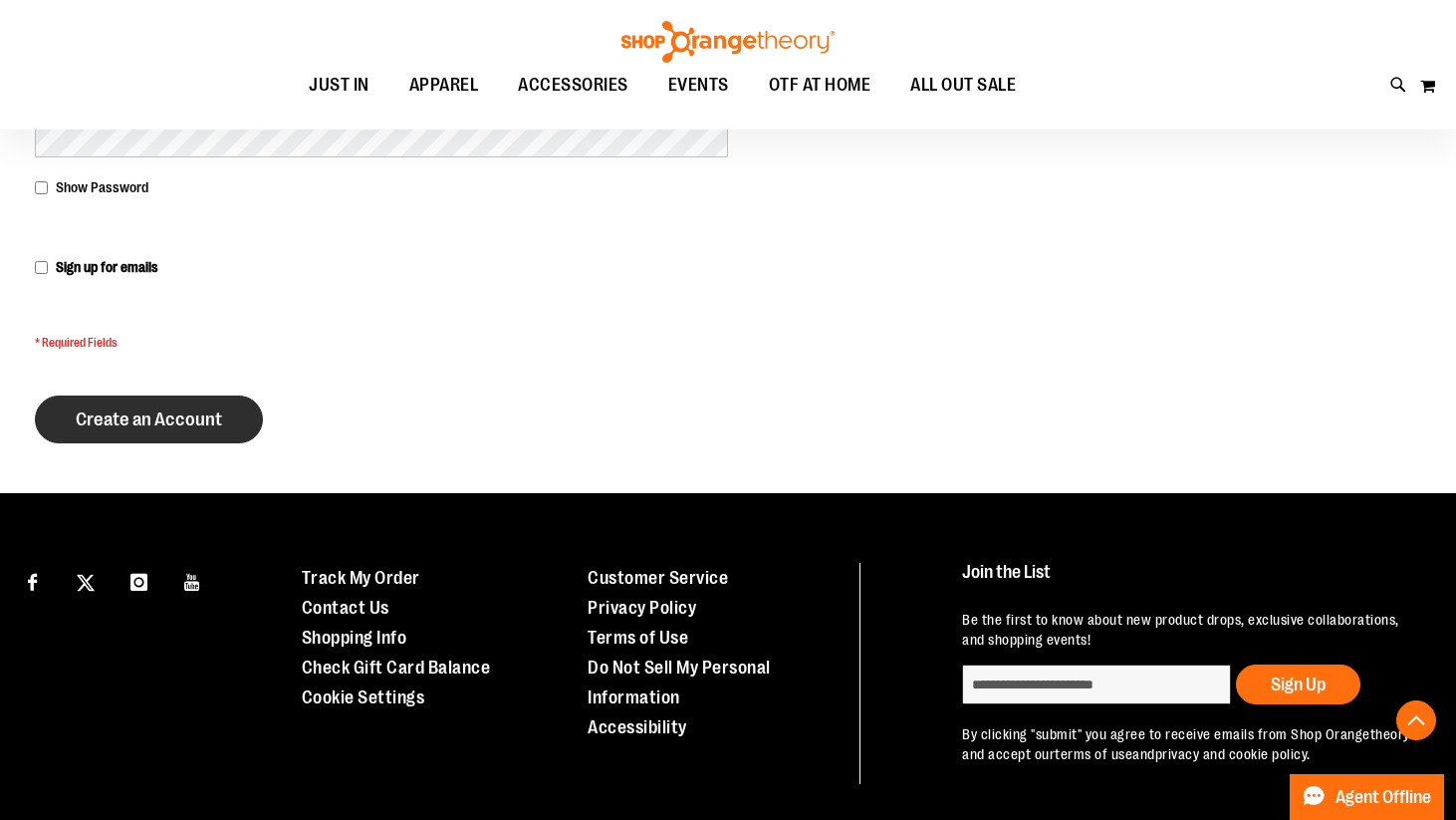 click on "Create an Account" at bounding box center (148, 419) 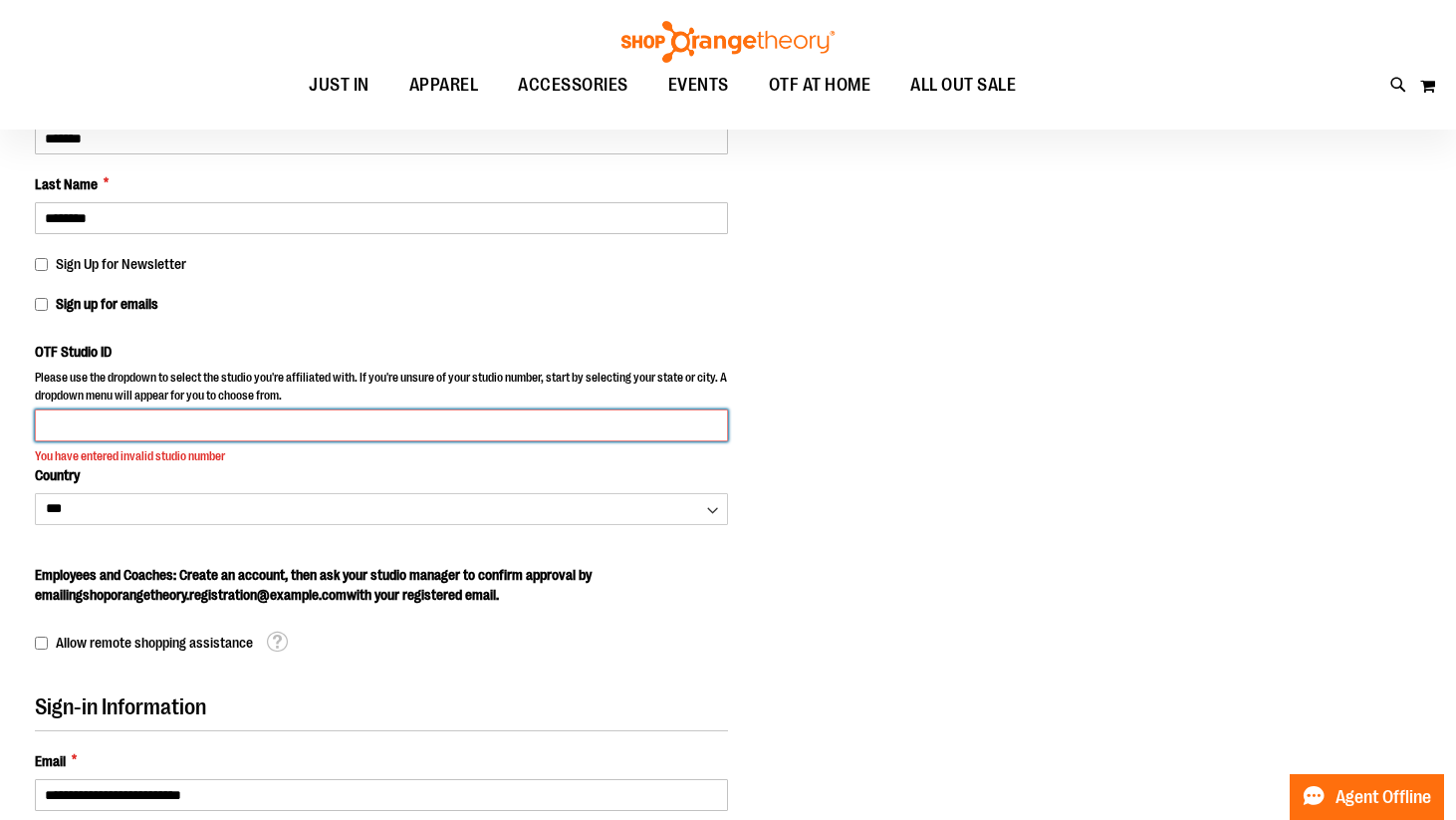 scroll, scrollTop: 254, scrollLeft: 0, axis: vertical 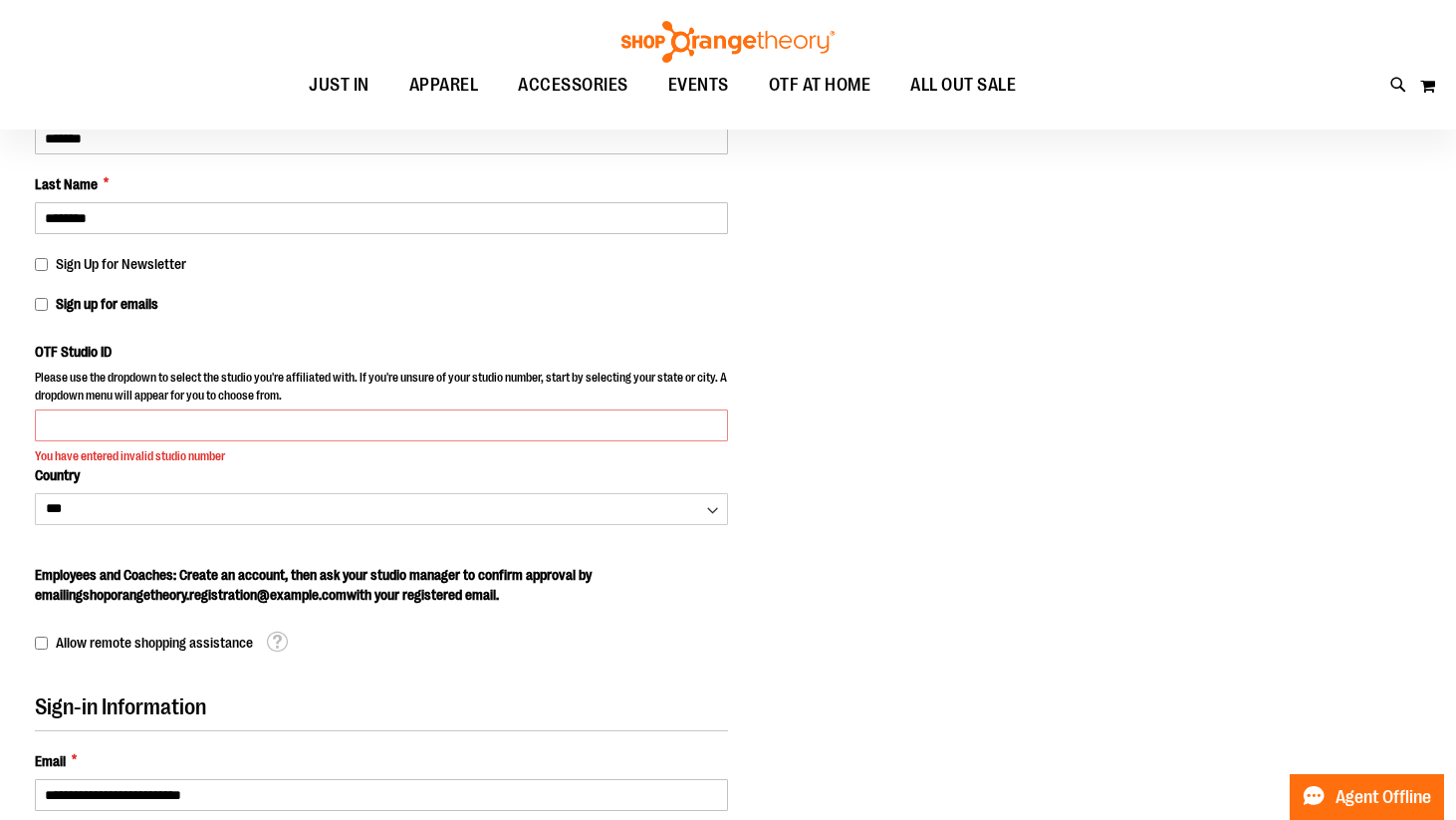 click on "Sign up for emails" at bounding box center (381, 308) 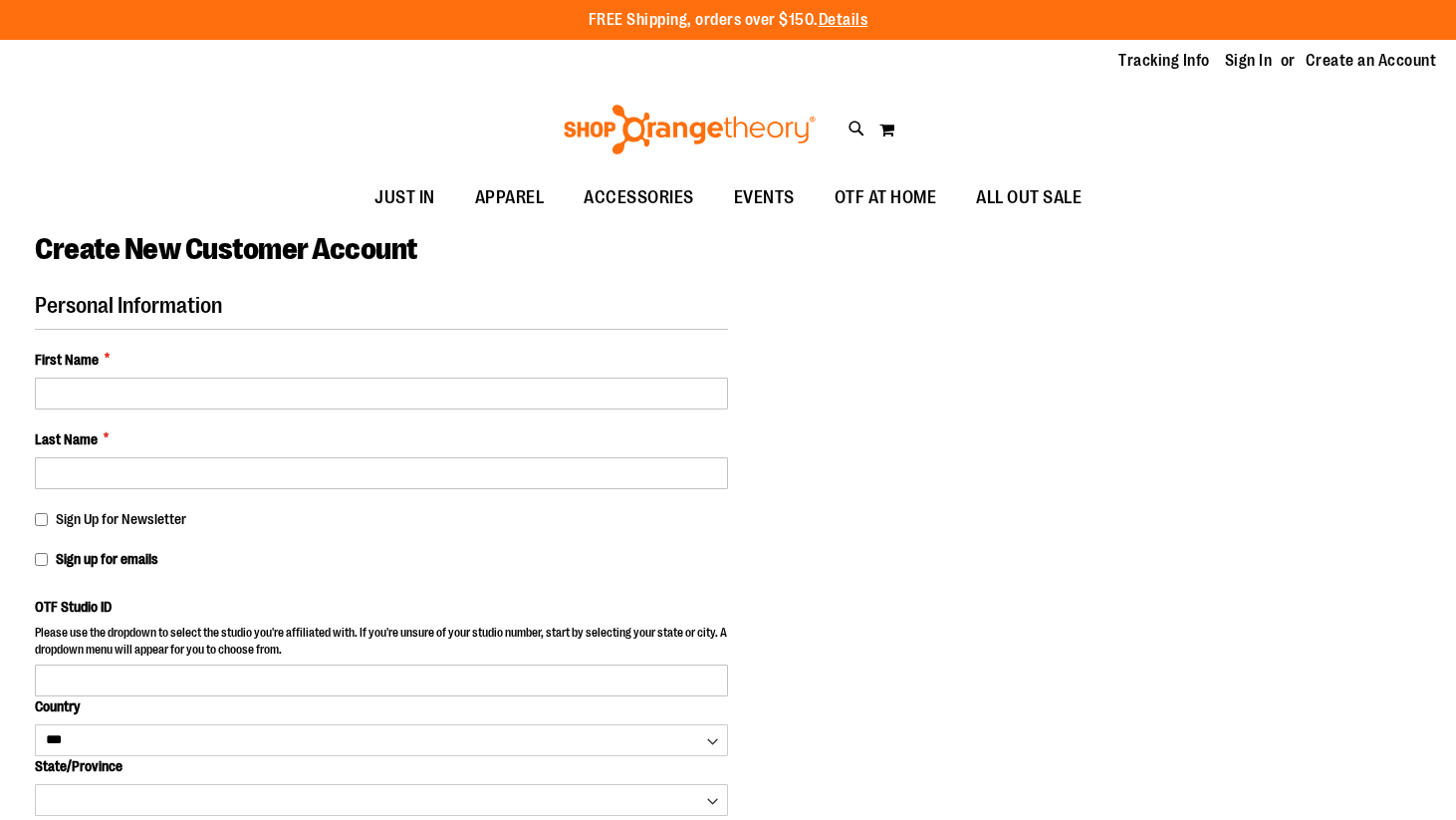 select on "***" 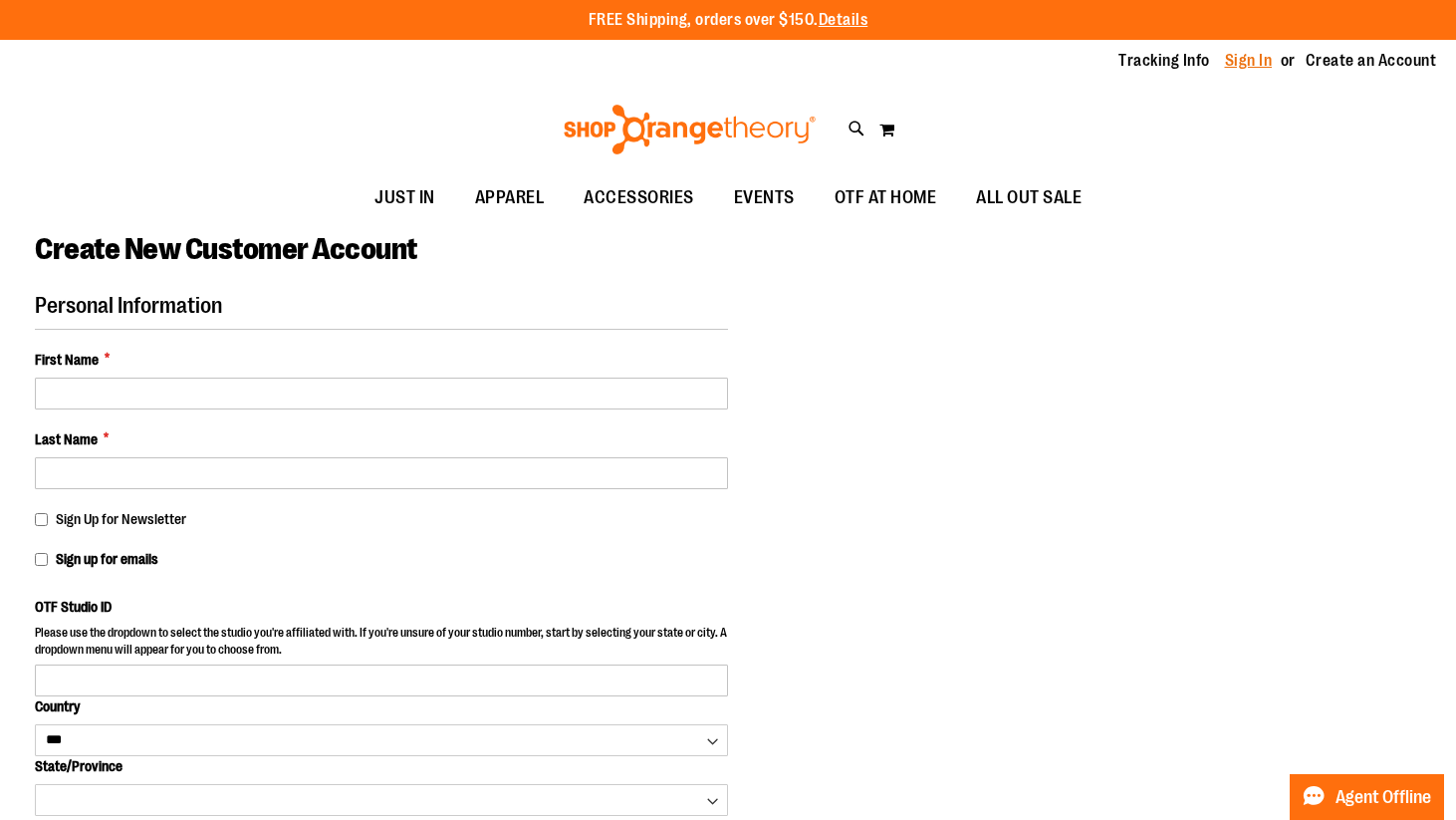click on "Sign In" at bounding box center (1249, 61) 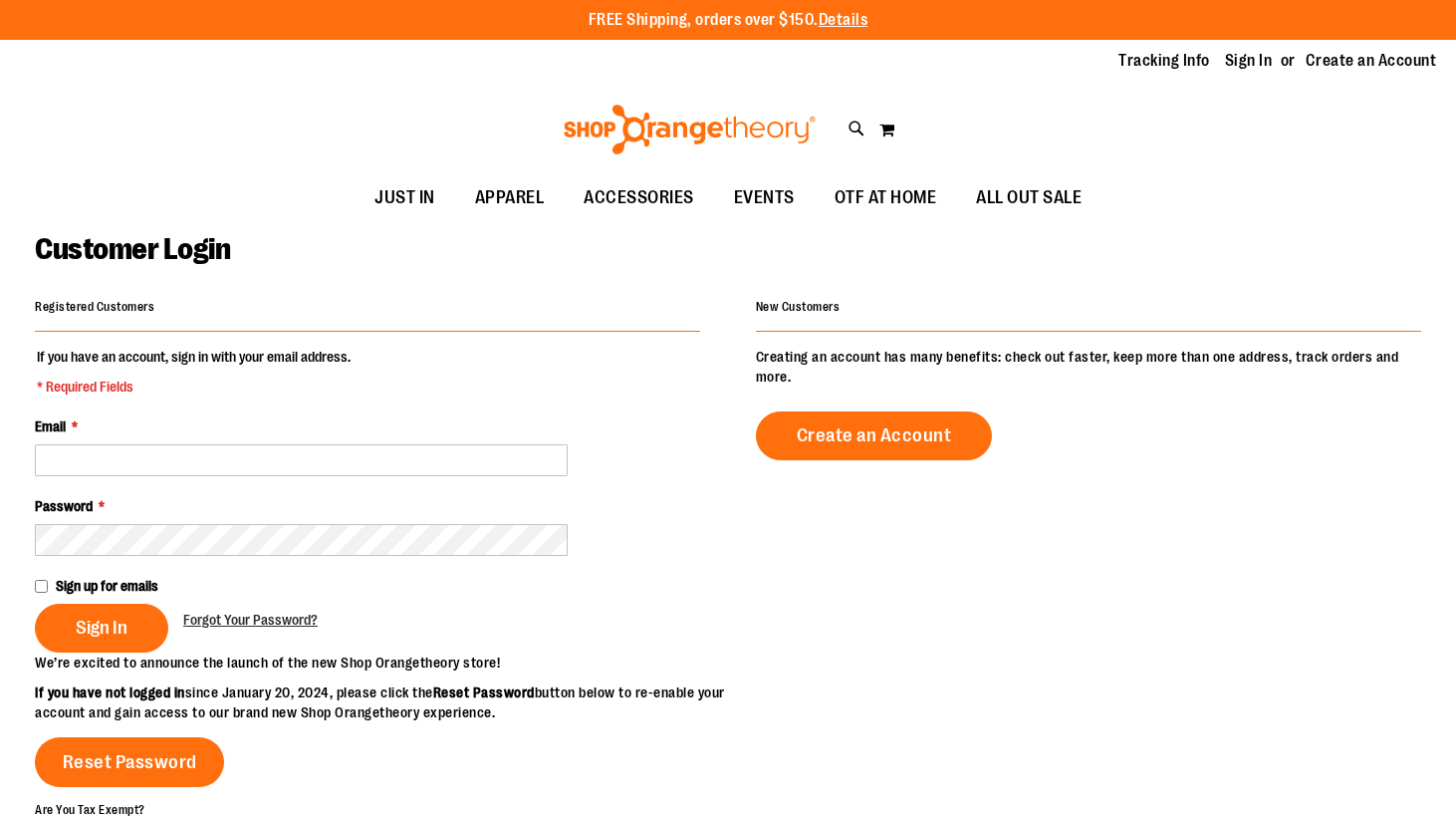 scroll, scrollTop: 0, scrollLeft: 0, axis: both 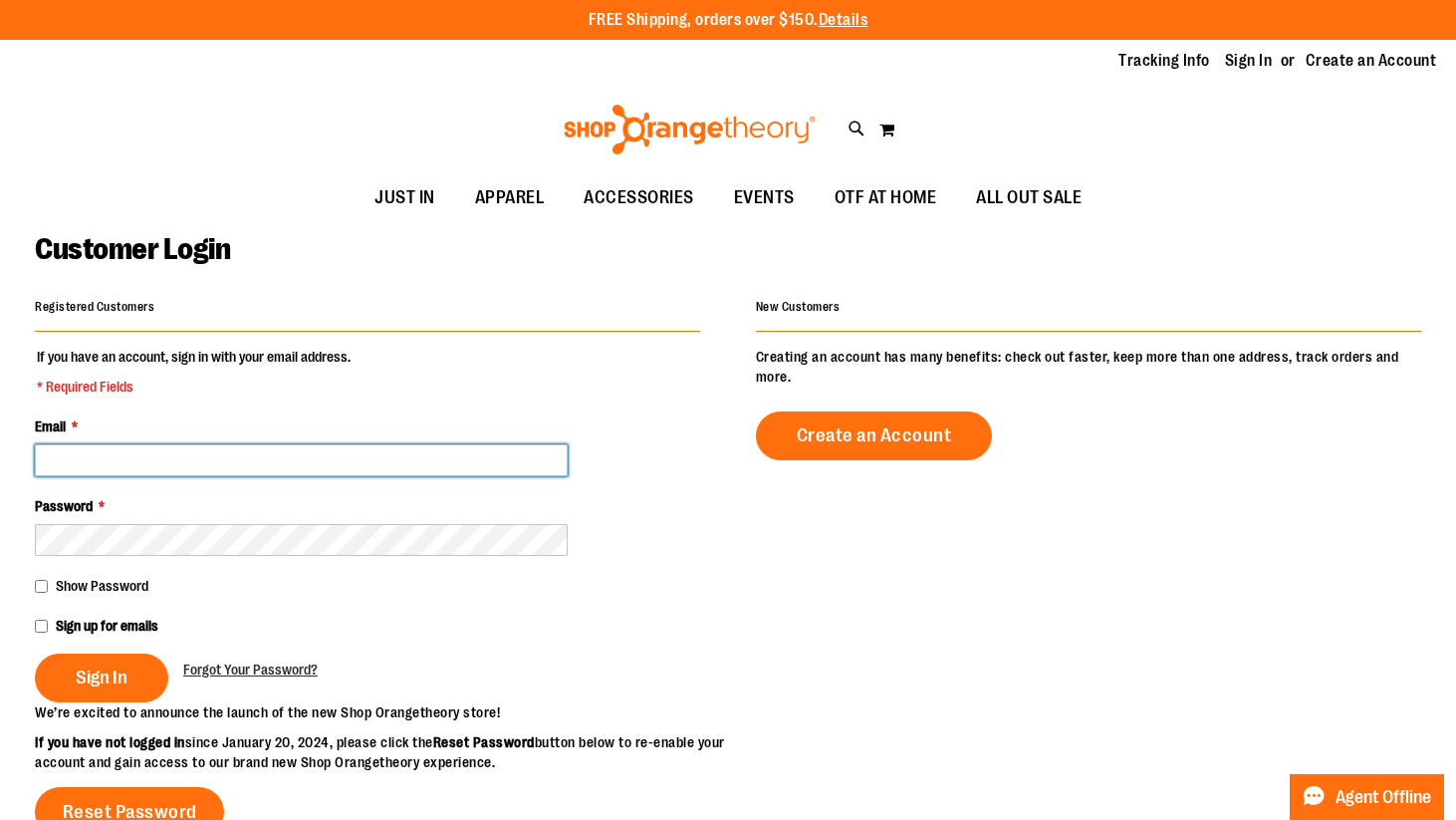 click on "Email *" at bounding box center (301, 460) 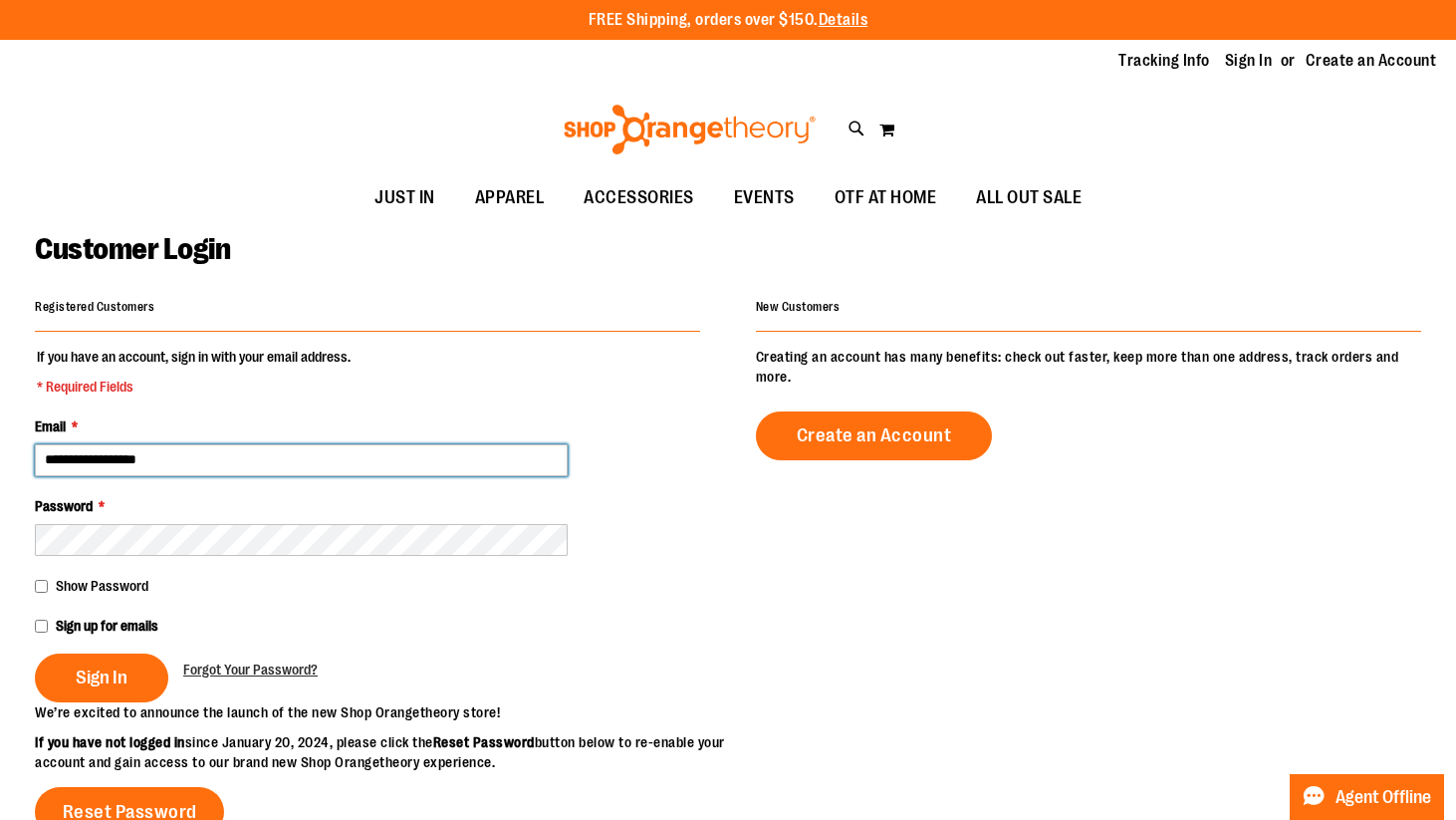 type on "**********" 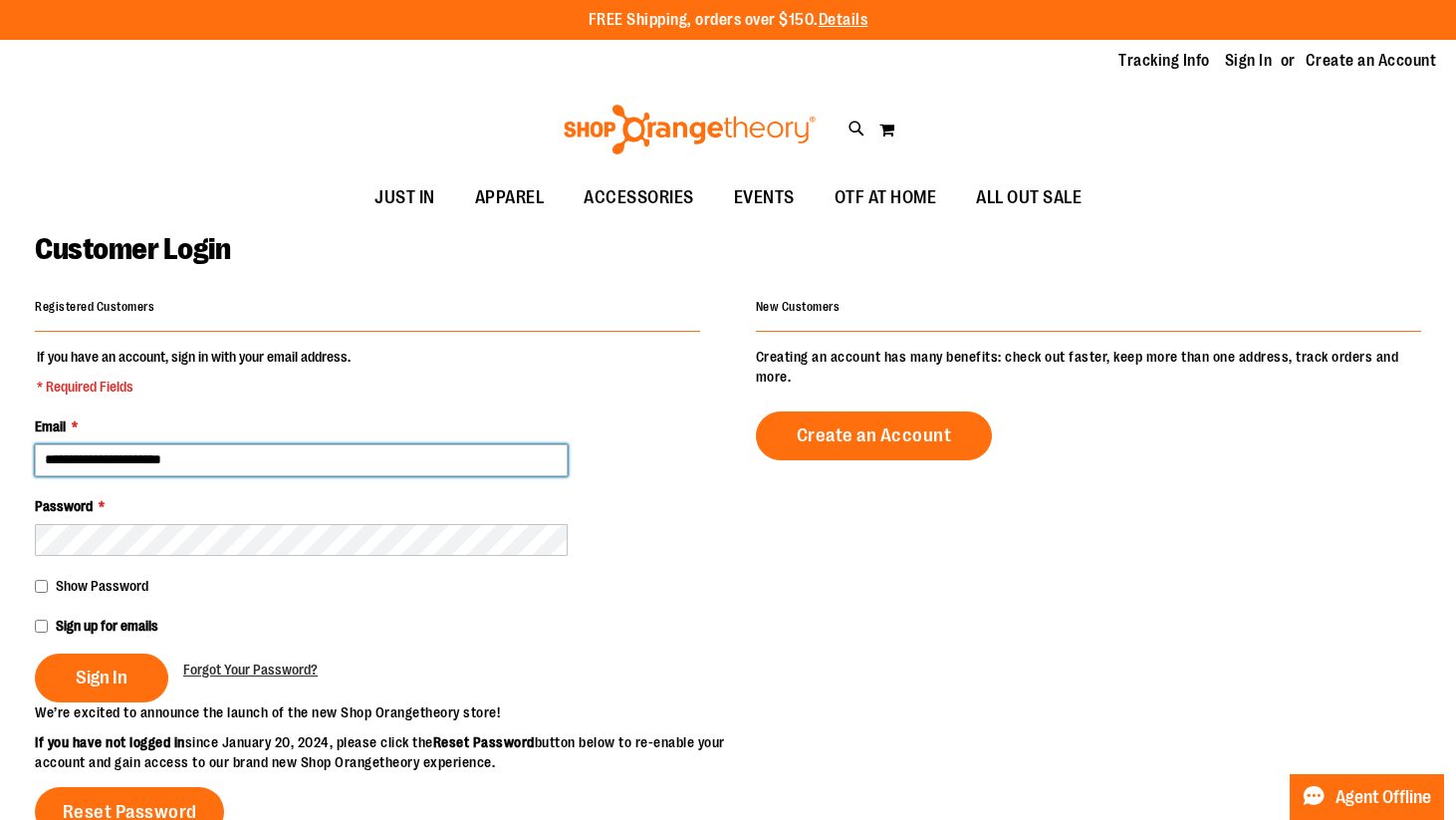 type on "**********" 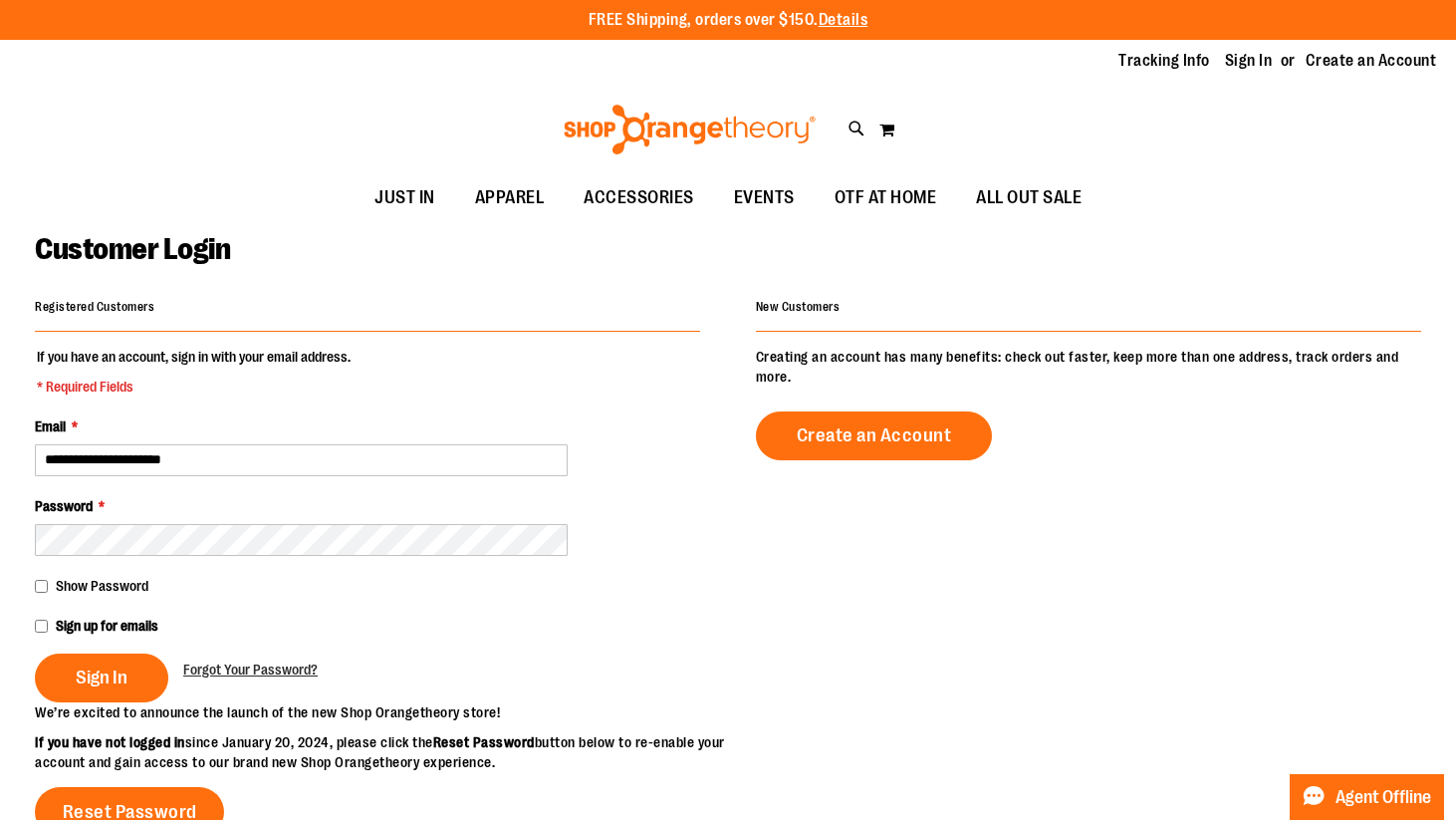 click on "Show Password" at bounding box center [367, 586] 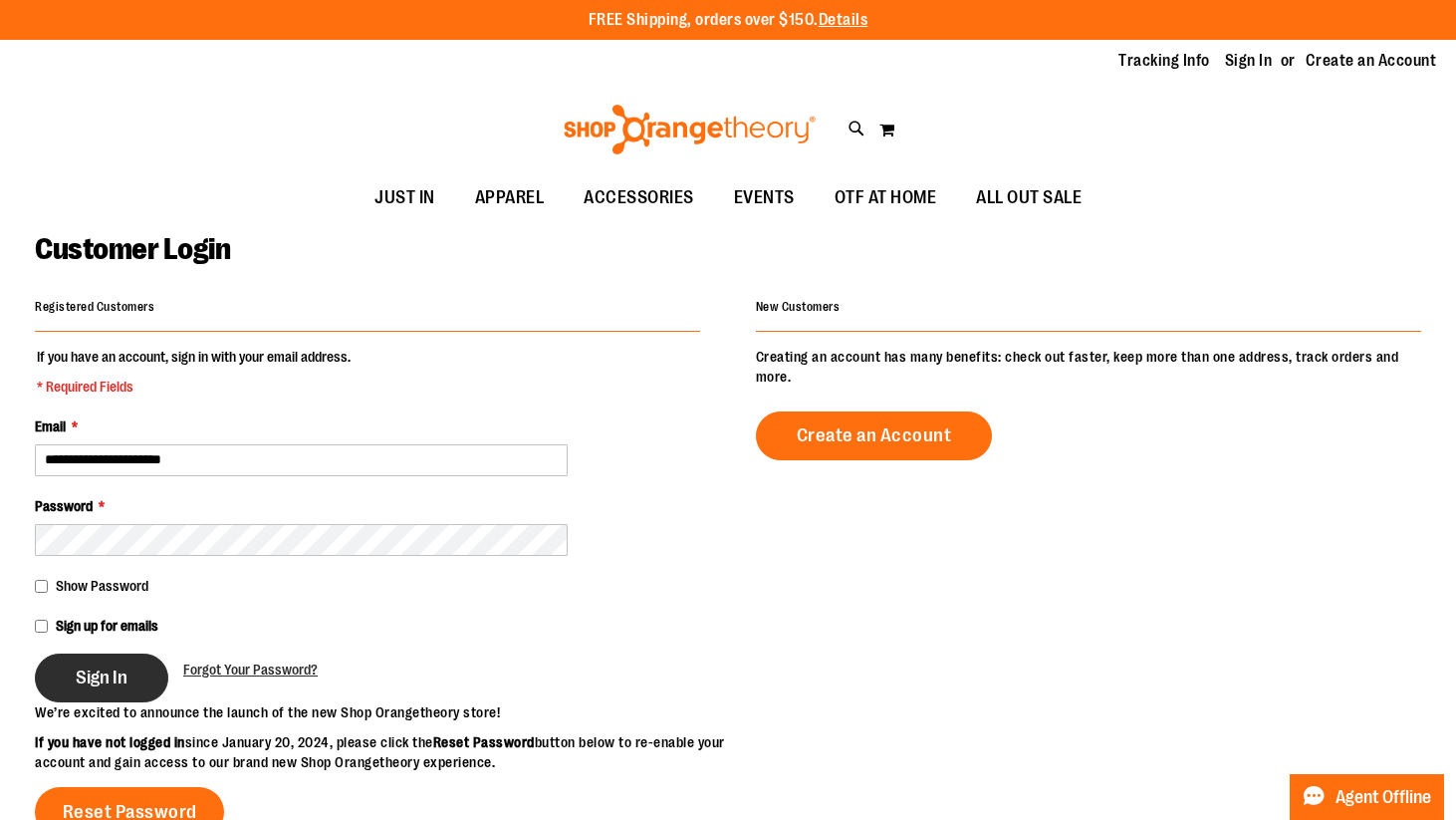 click on "Sign In" at bounding box center [102, 678] 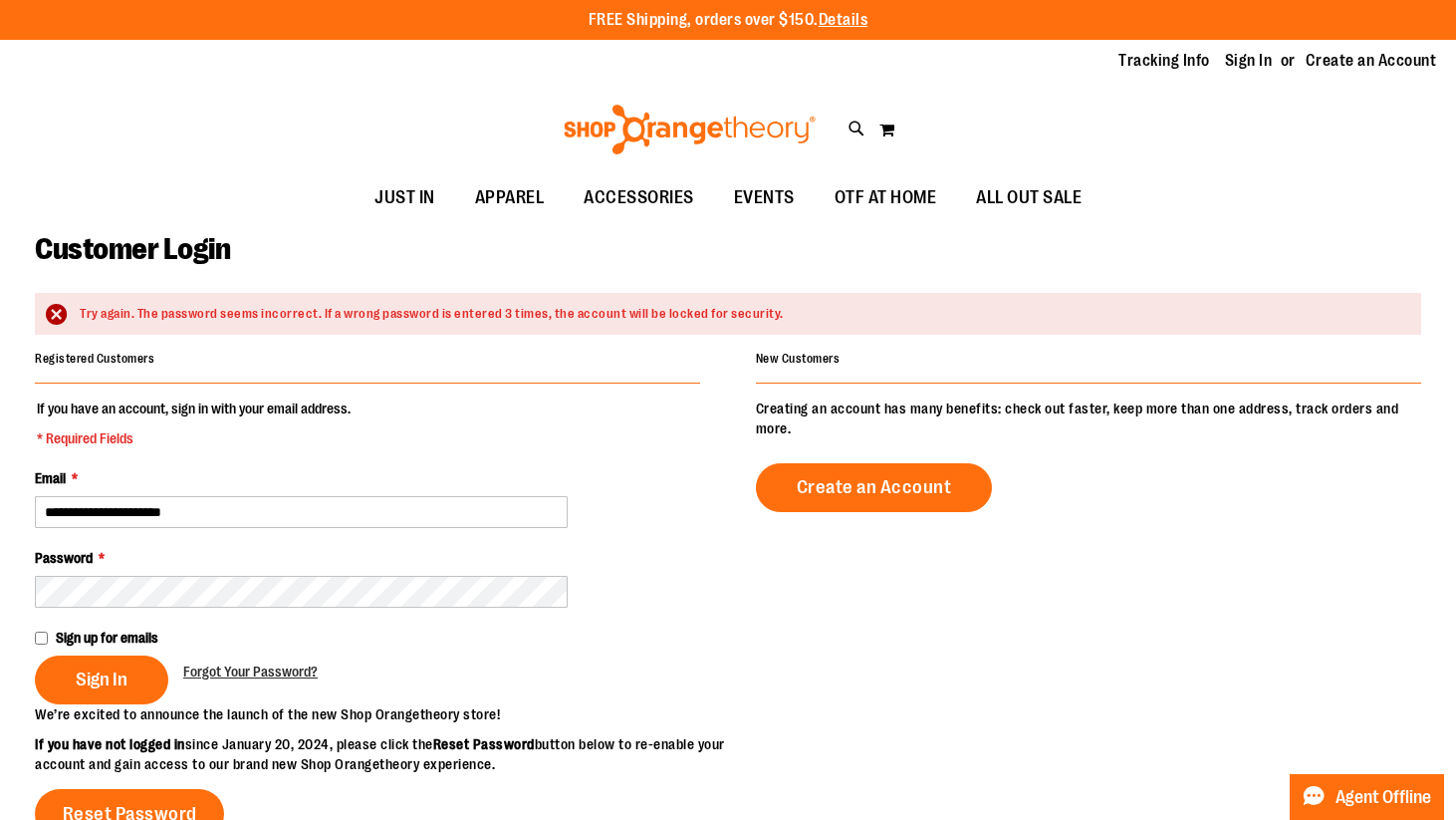 scroll, scrollTop: 0, scrollLeft: 0, axis: both 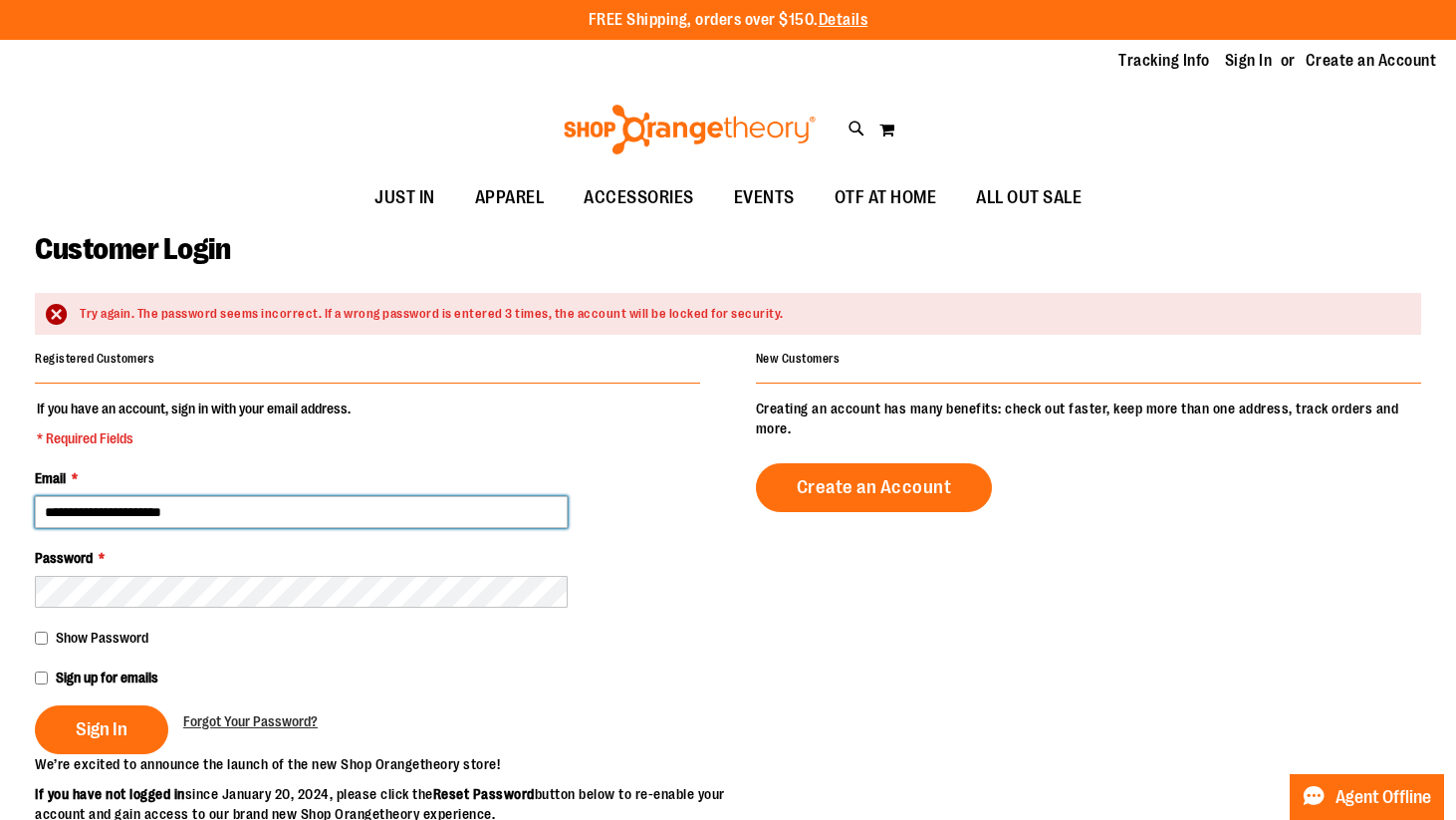click on "**********" at bounding box center [301, 512] 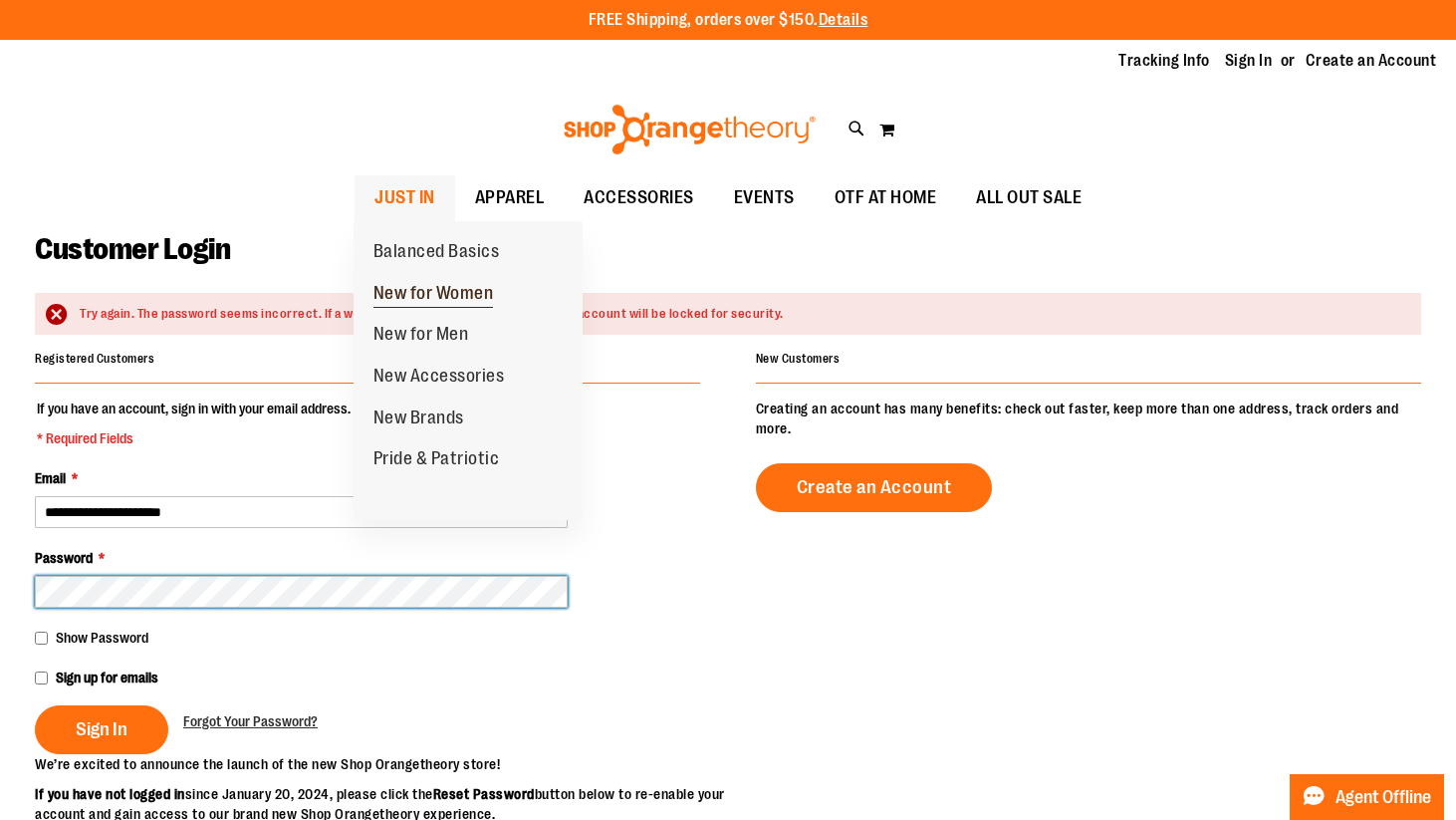 click on "New for Women" at bounding box center (433, 295) 